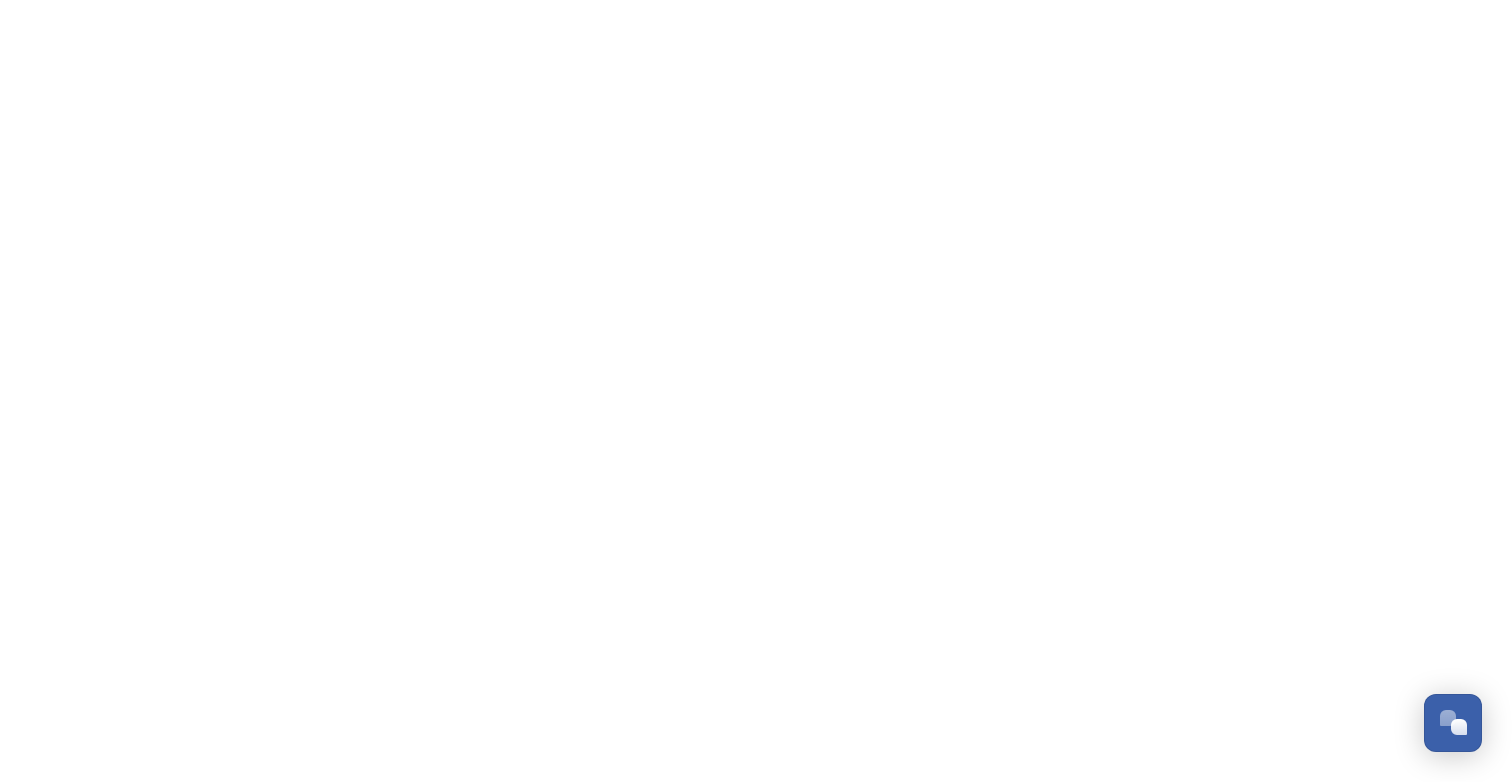 scroll, scrollTop: 0, scrollLeft: 0, axis: both 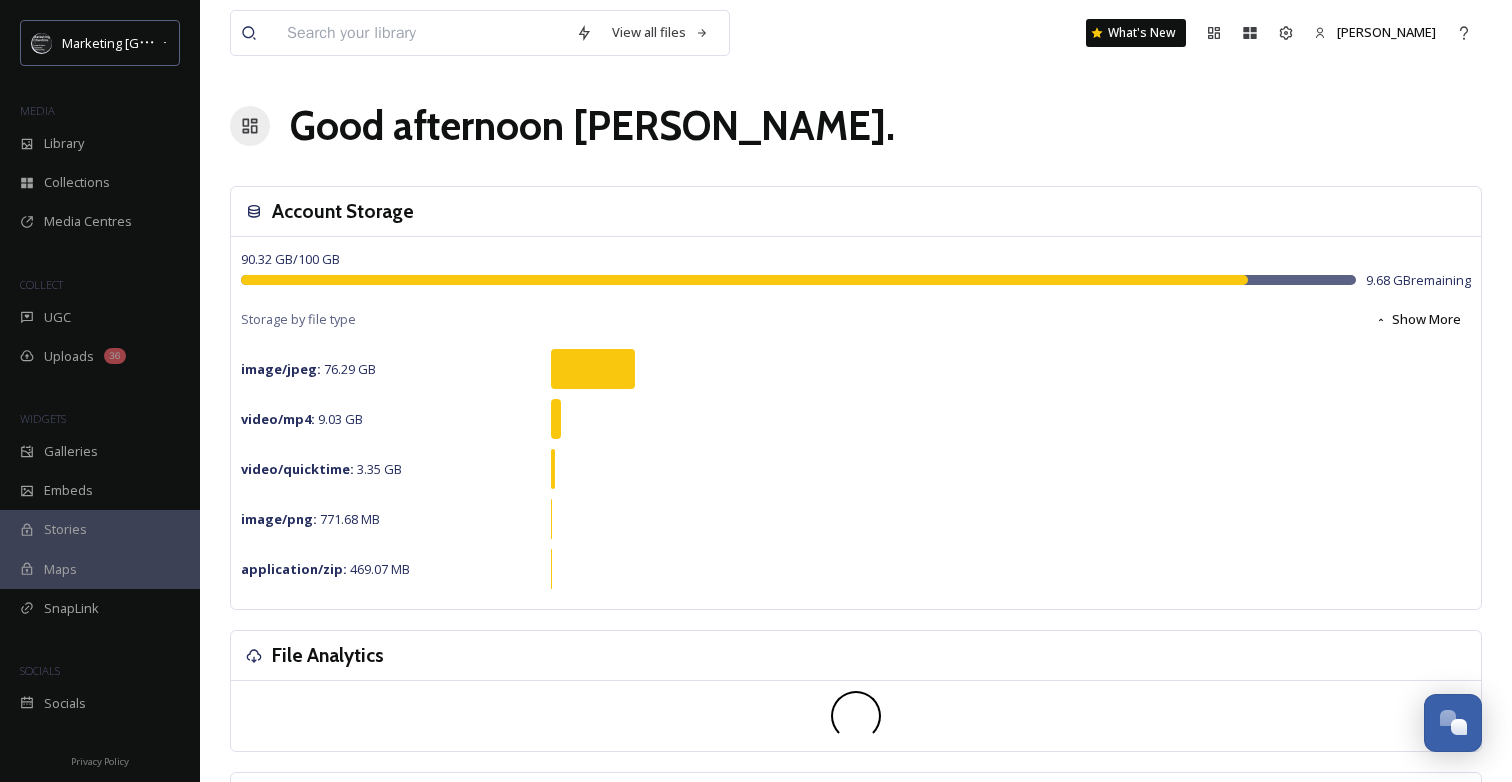 click at bounding box center [421, 33] 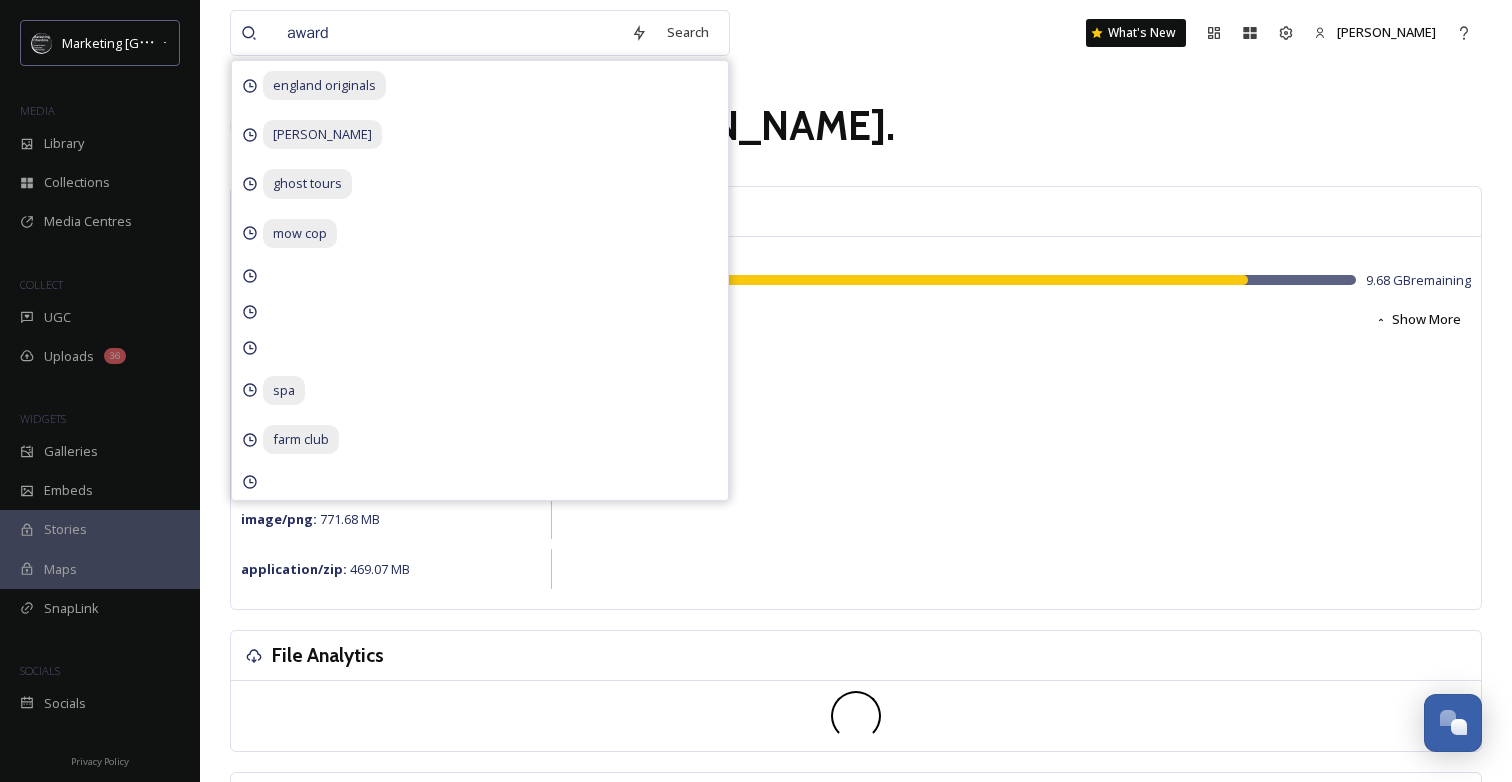type on "awards" 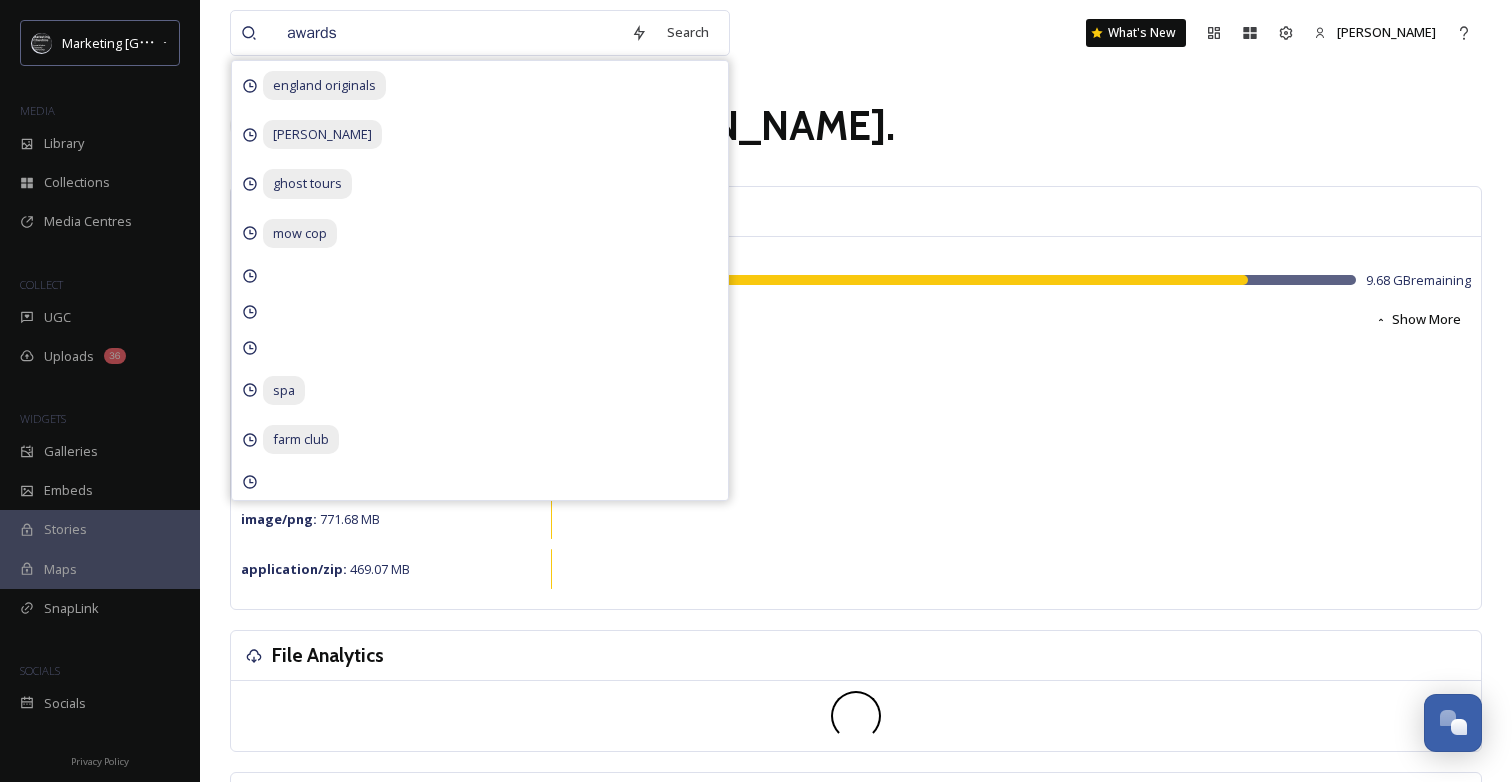 type 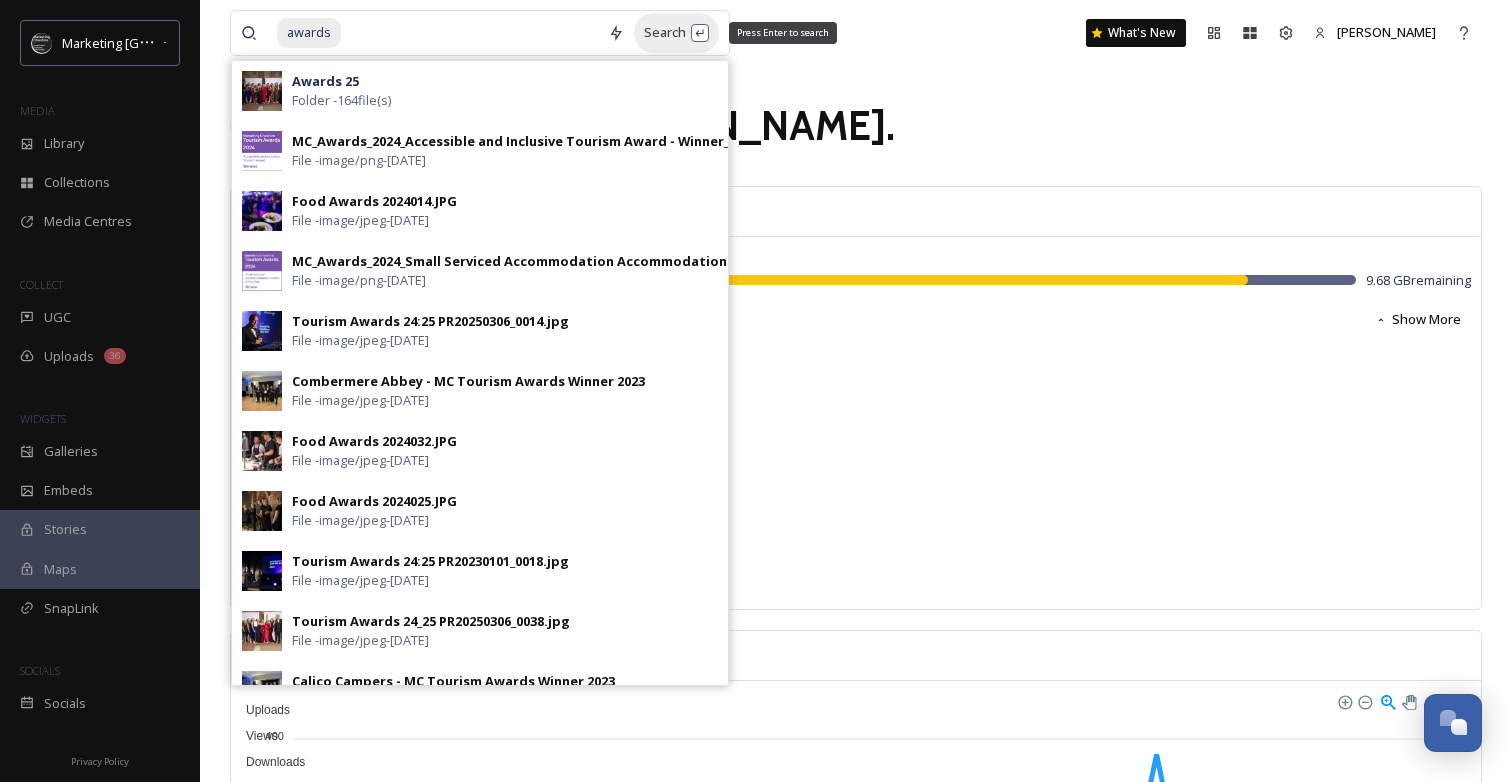 click on "Search Press Enter to search" at bounding box center (676, 32) 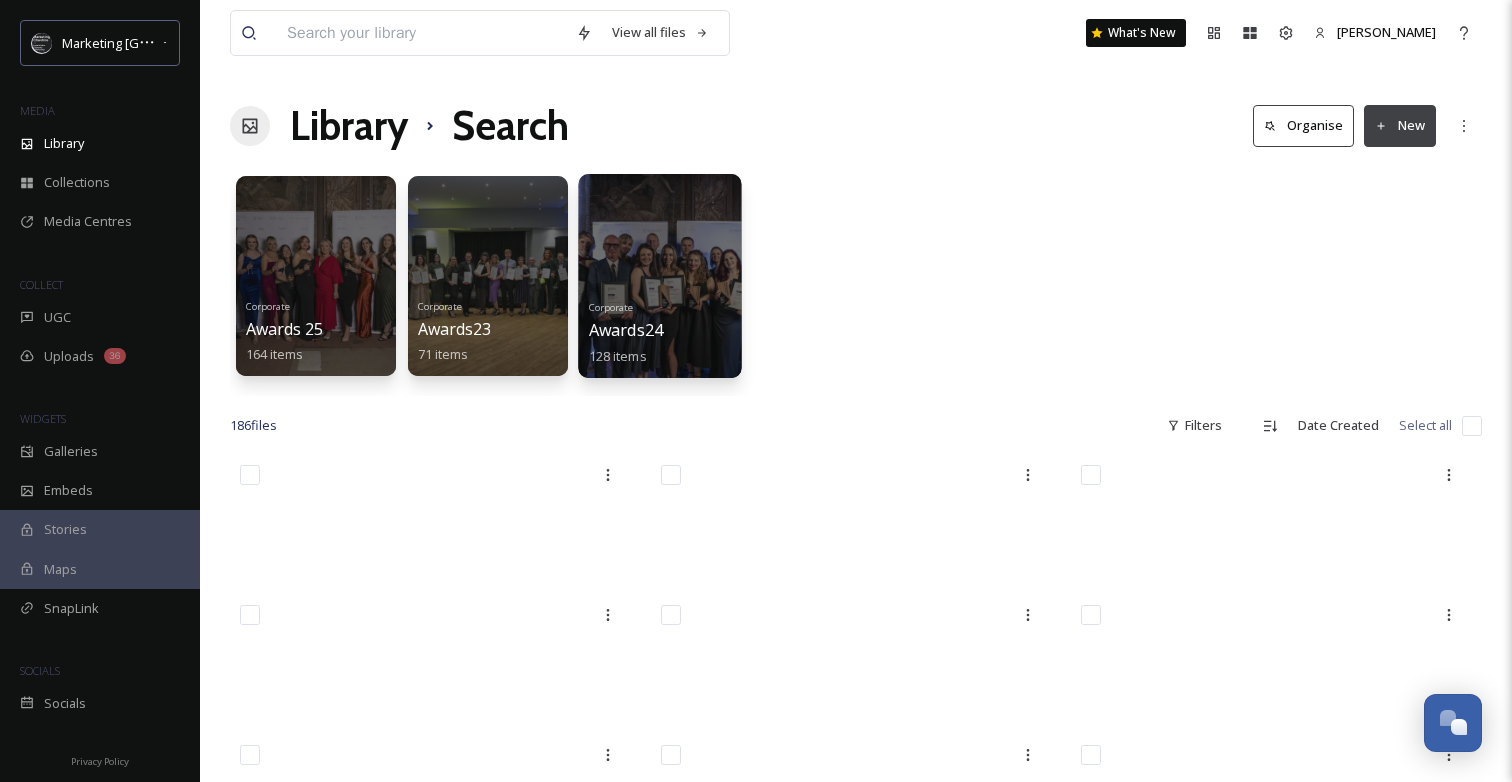 click on "Corporate Awards24 128   items" at bounding box center [660, 330] 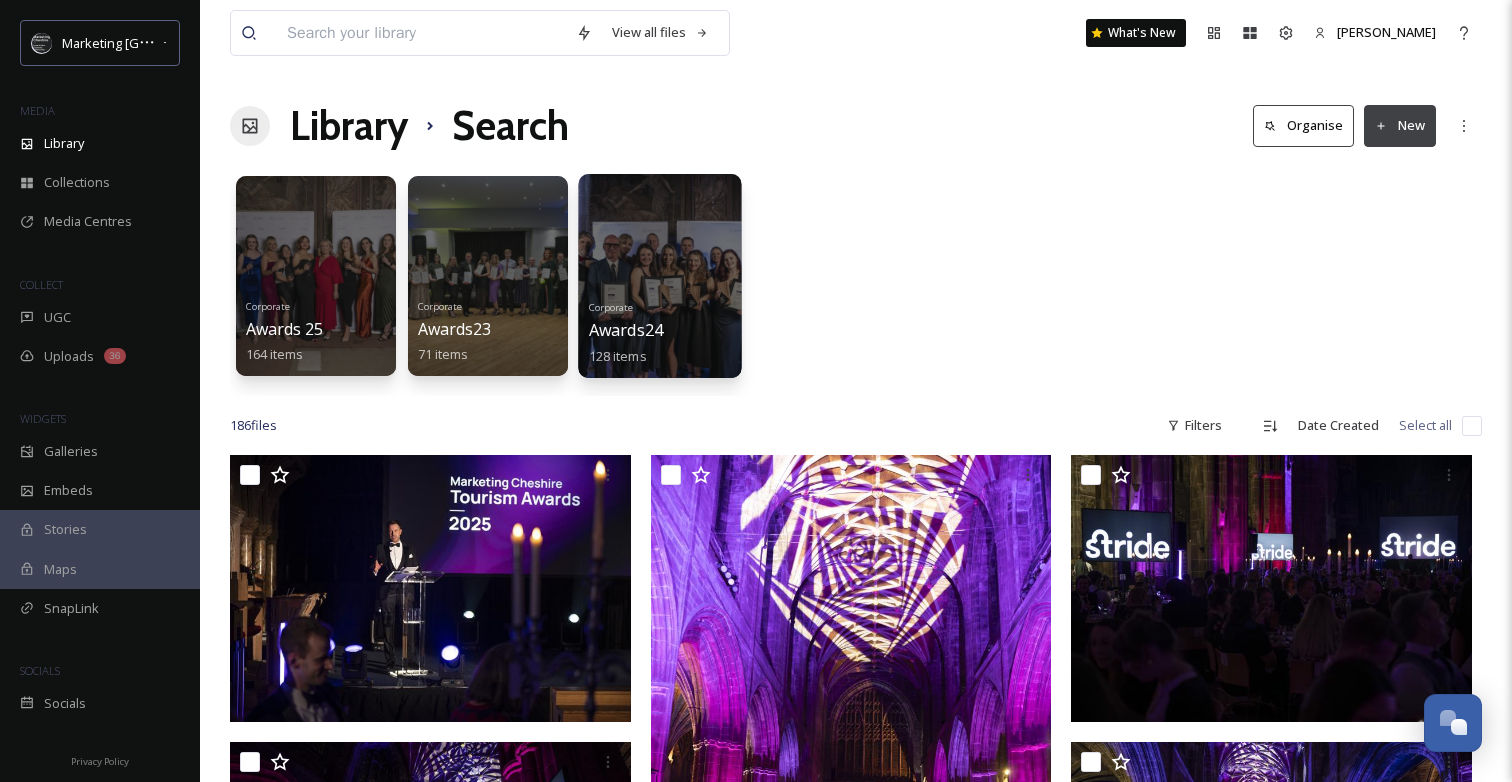 click at bounding box center [659, 276] 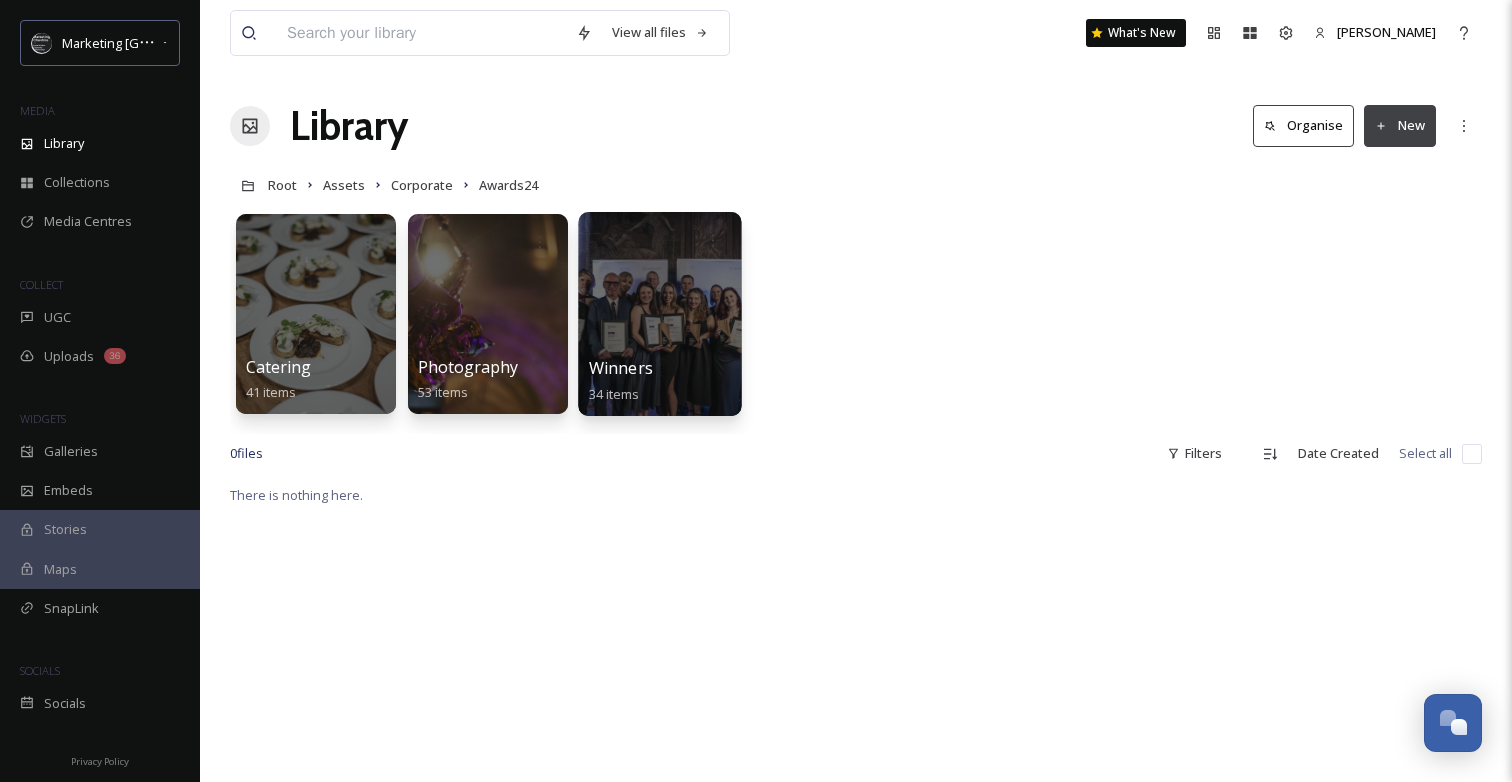 scroll, scrollTop: 0, scrollLeft: 0, axis: both 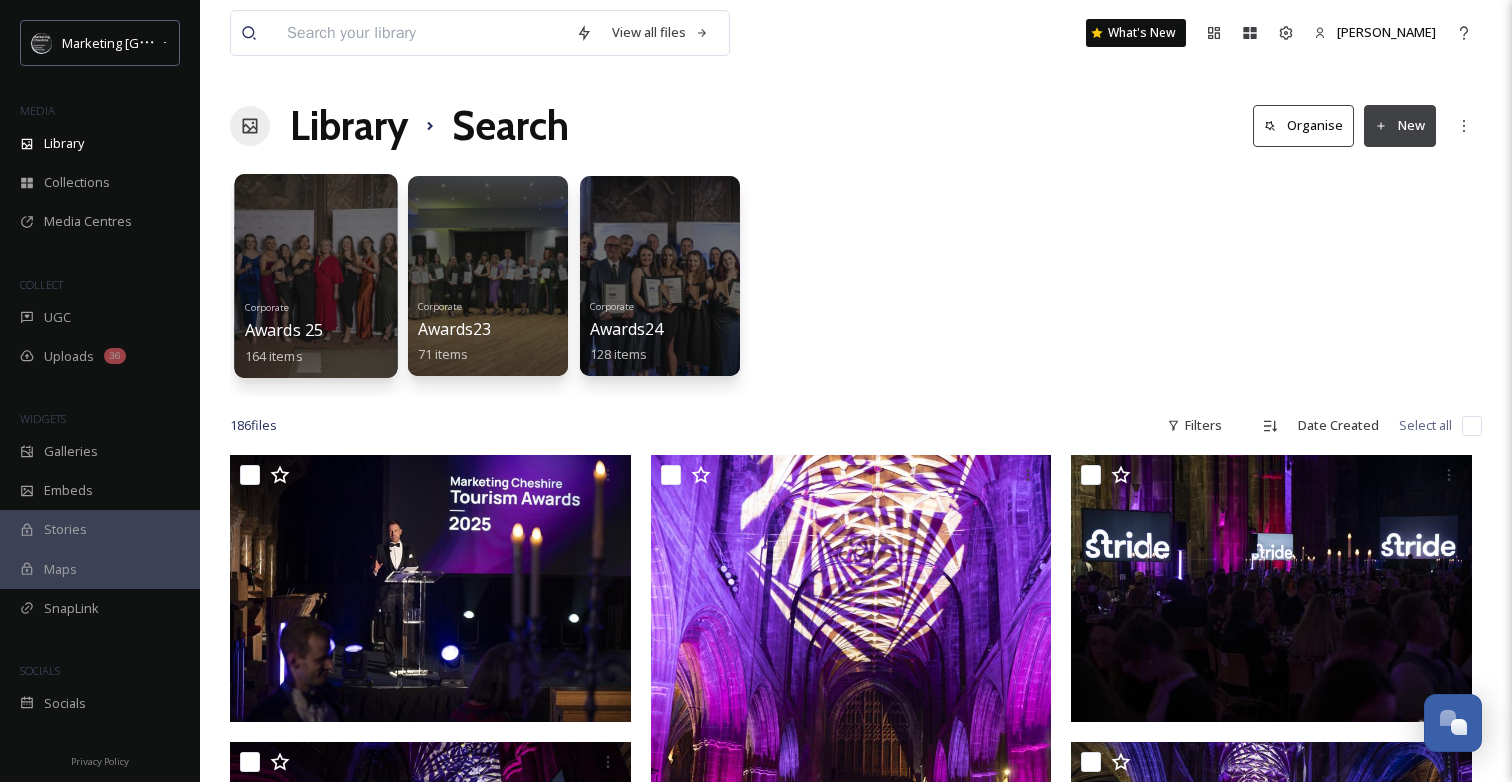 click at bounding box center (315, 276) 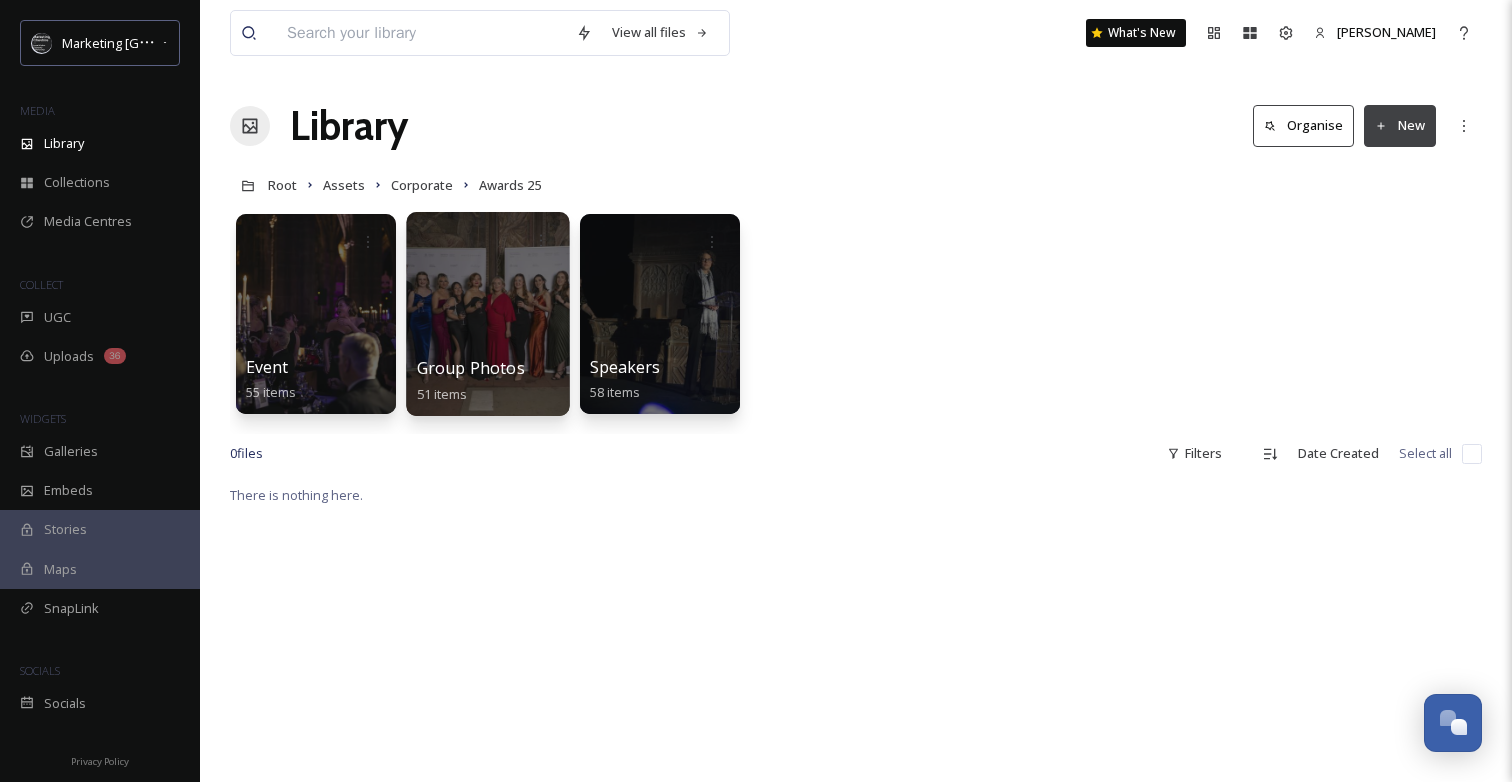 click at bounding box center [487, 314] 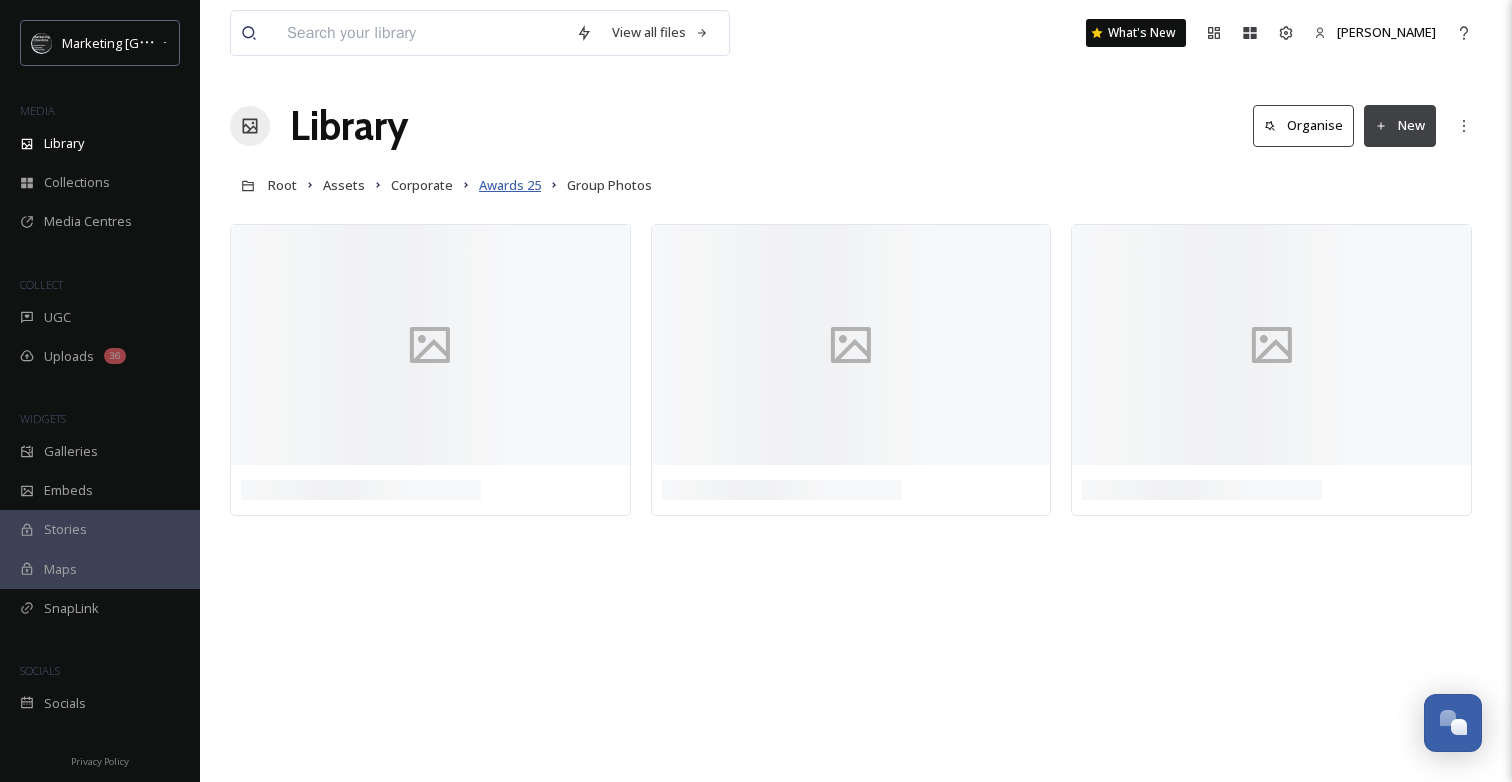 click on "Awards 25" at bounding box center (510, 185) 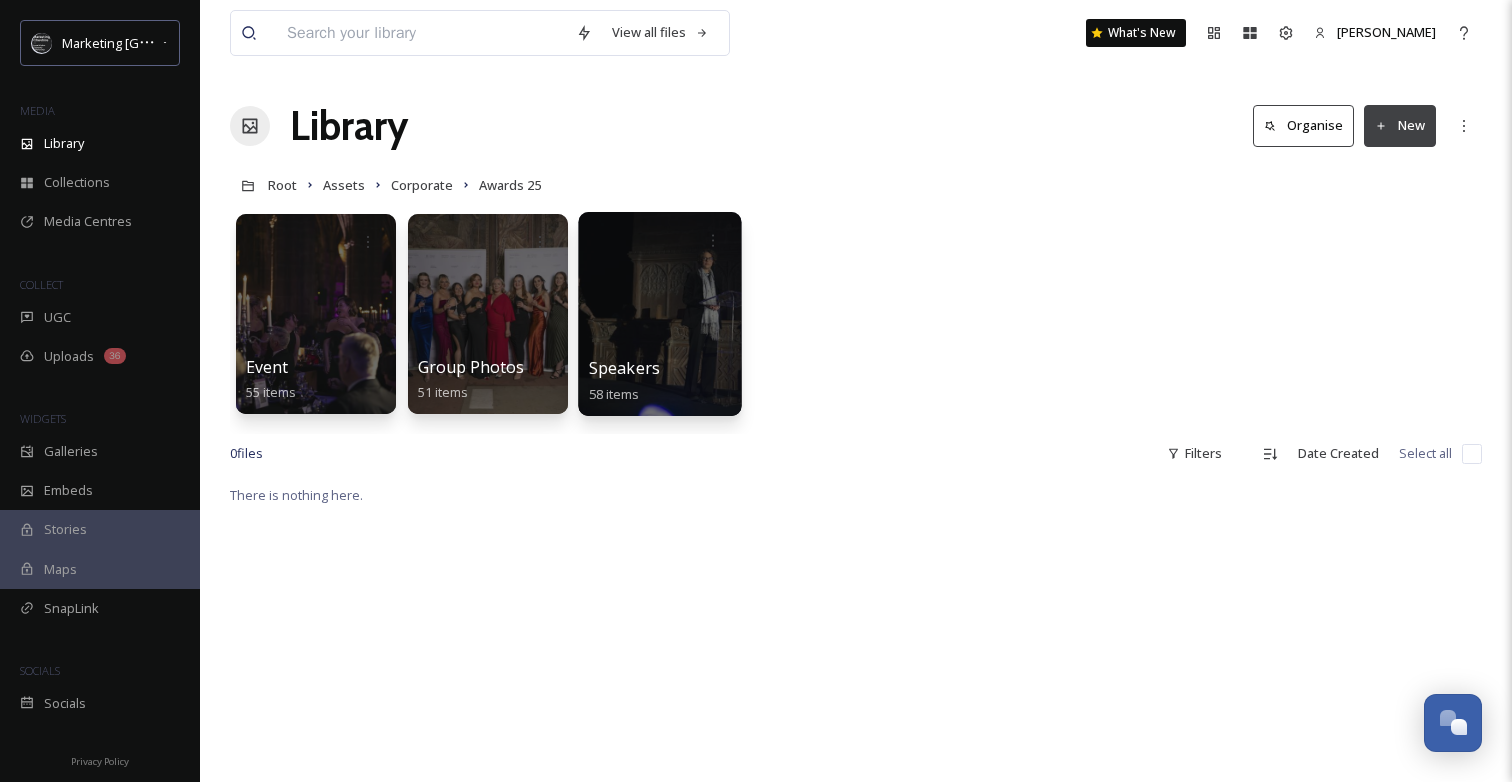 click at bounding box center [659, 314] 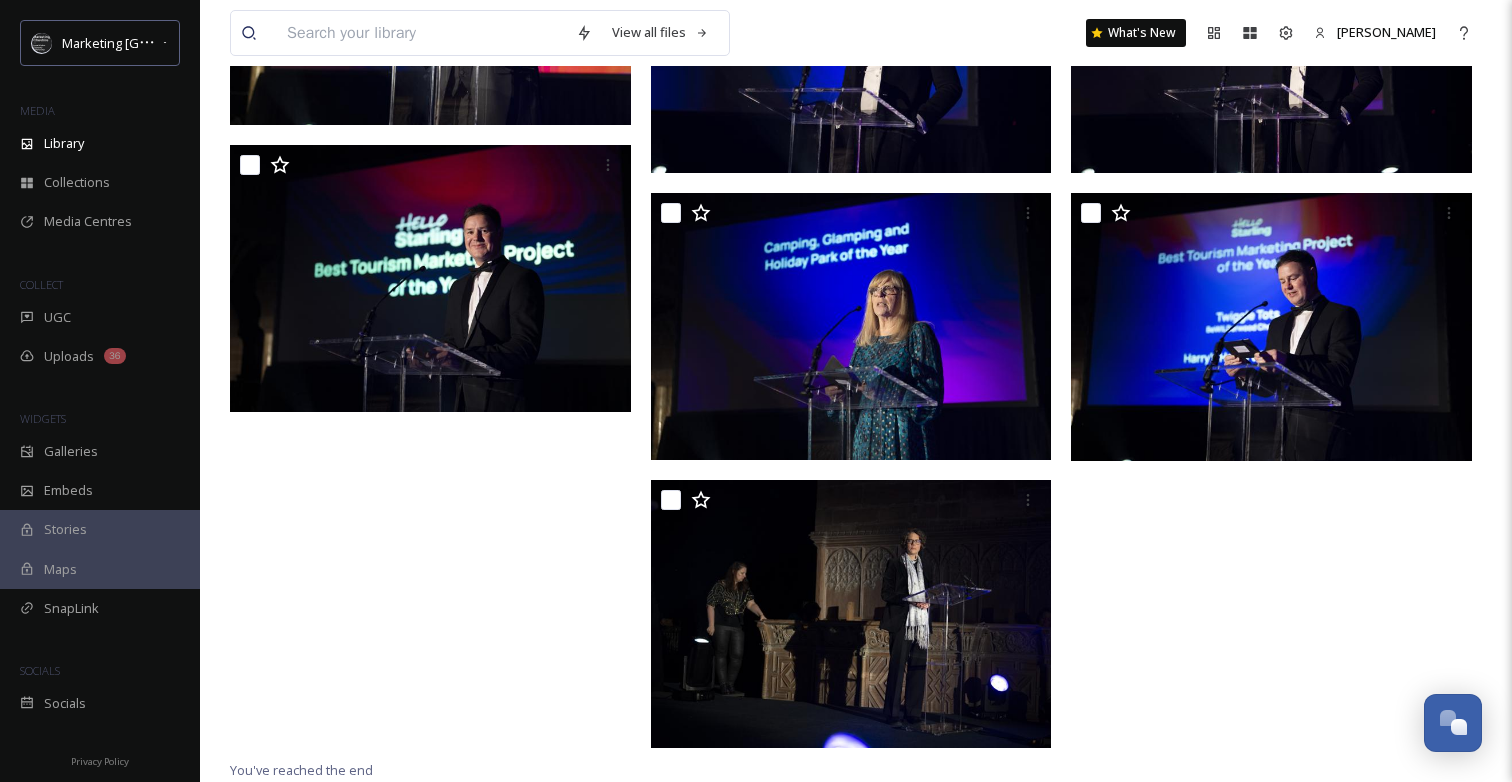 scroll, scrollTop: 4070, scrollLeft: 0, axis: vertical 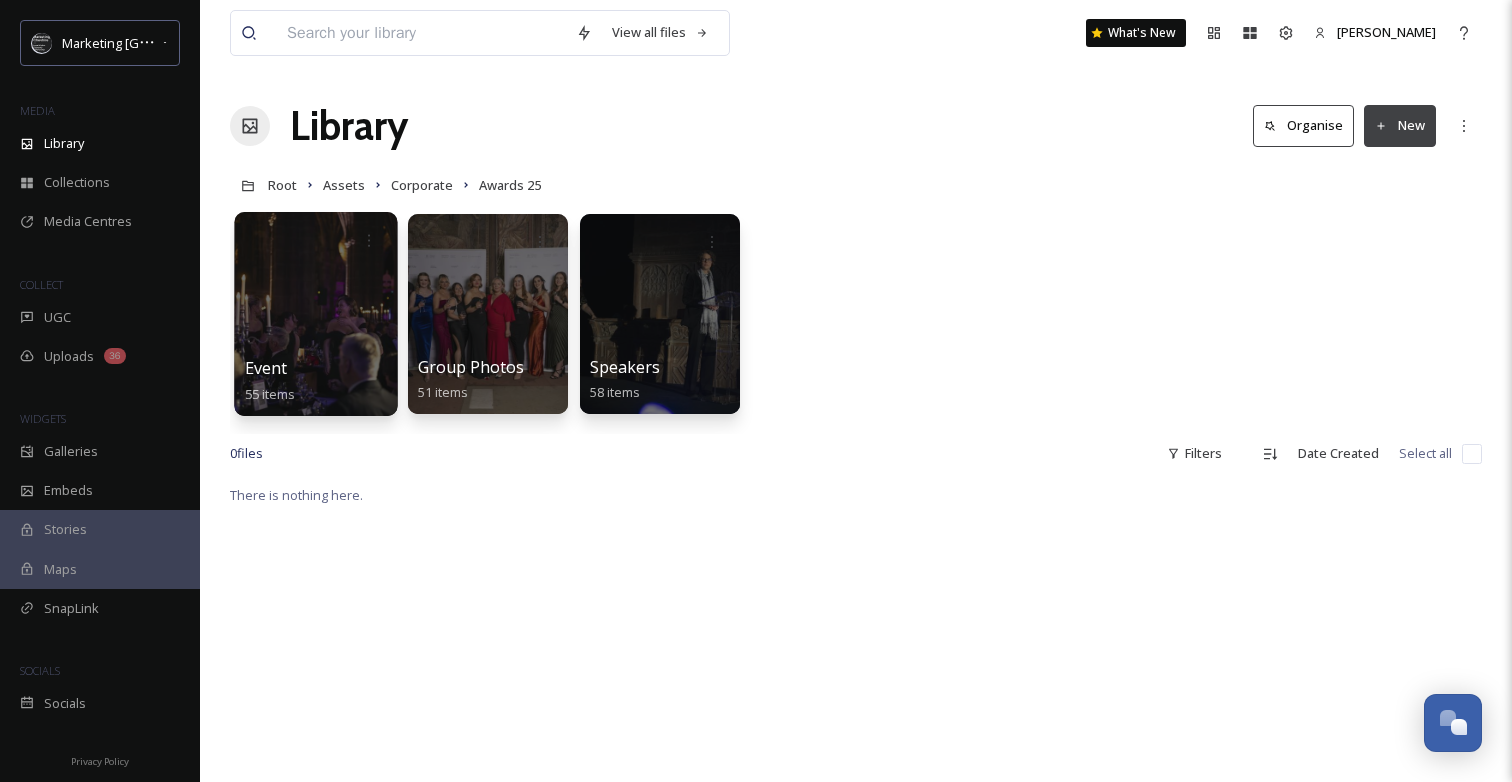 click at bounding box center (315, 314) 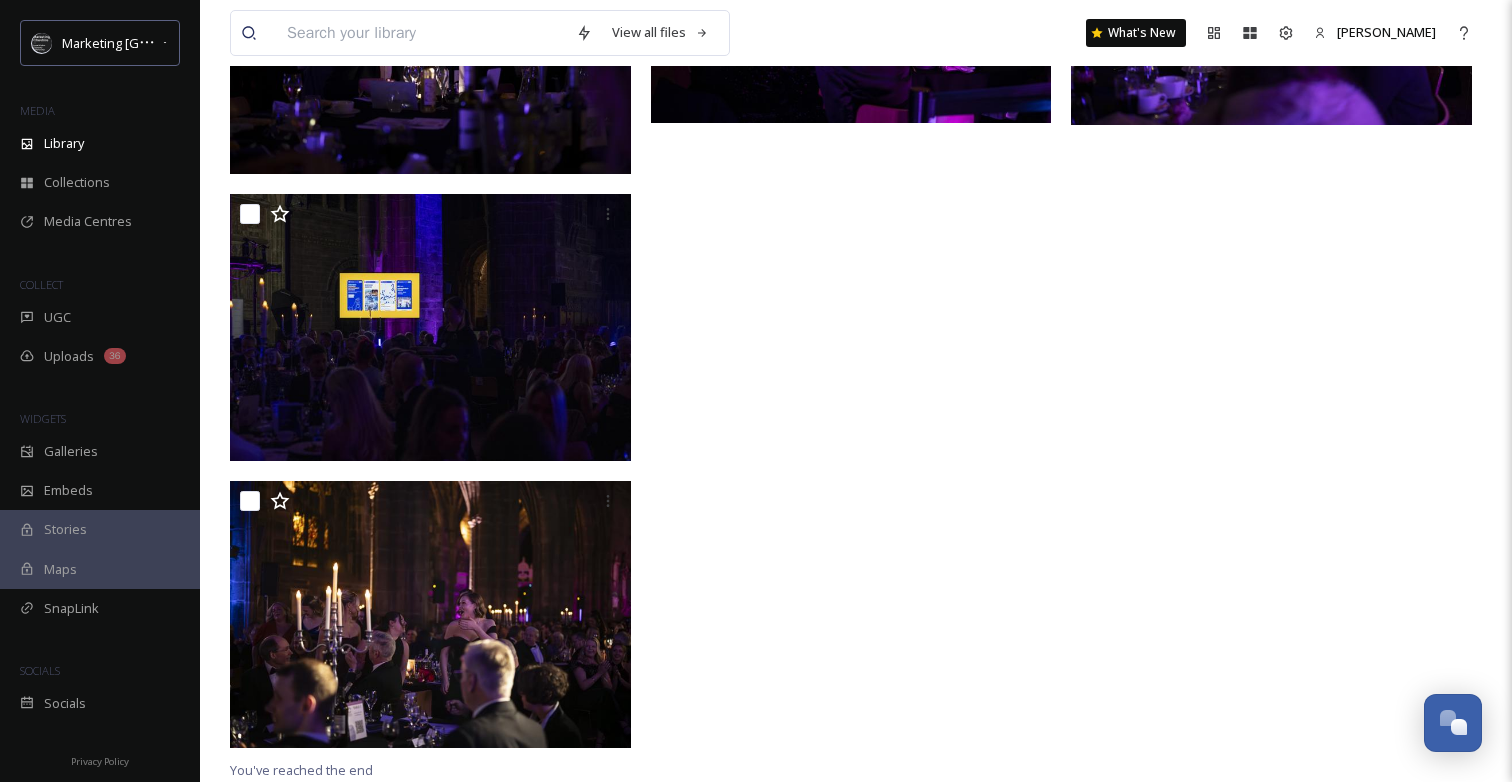 scroll, scrollTop: 5965, scrollLeft: 0, axis: vertical 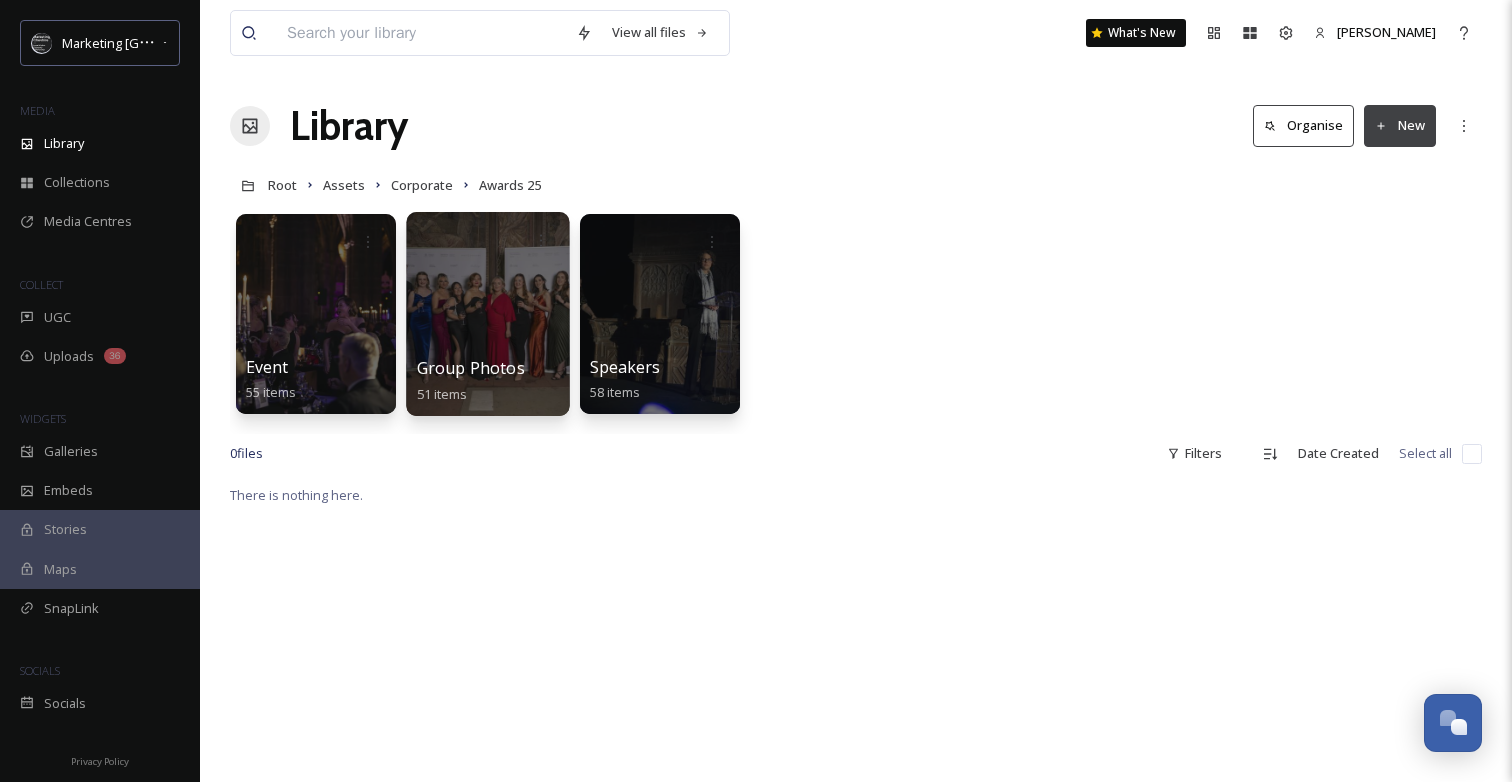 click at bounding box center [487, 314] 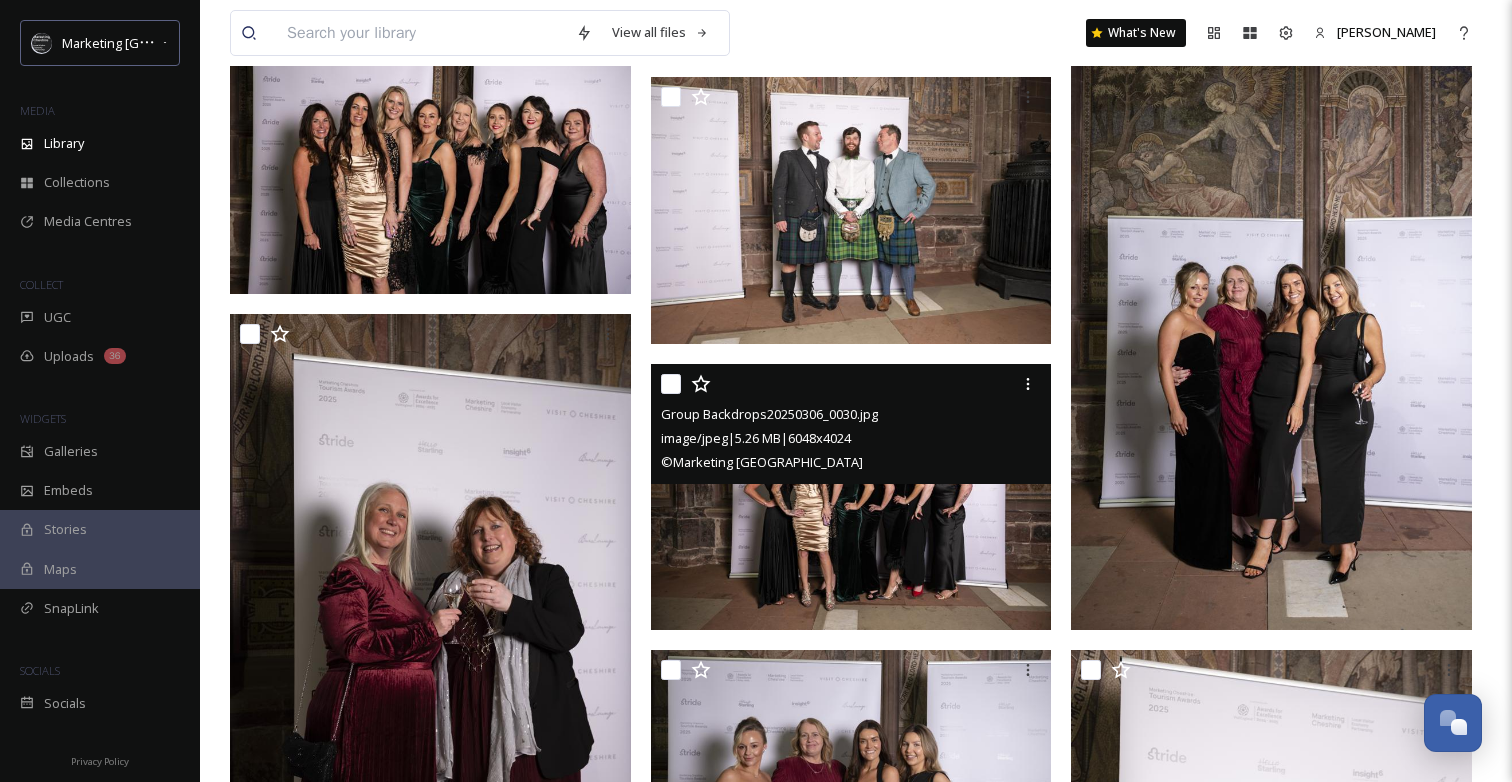 scroll, scrollTop: 2554, scrollLeft: 0, axis: vertical 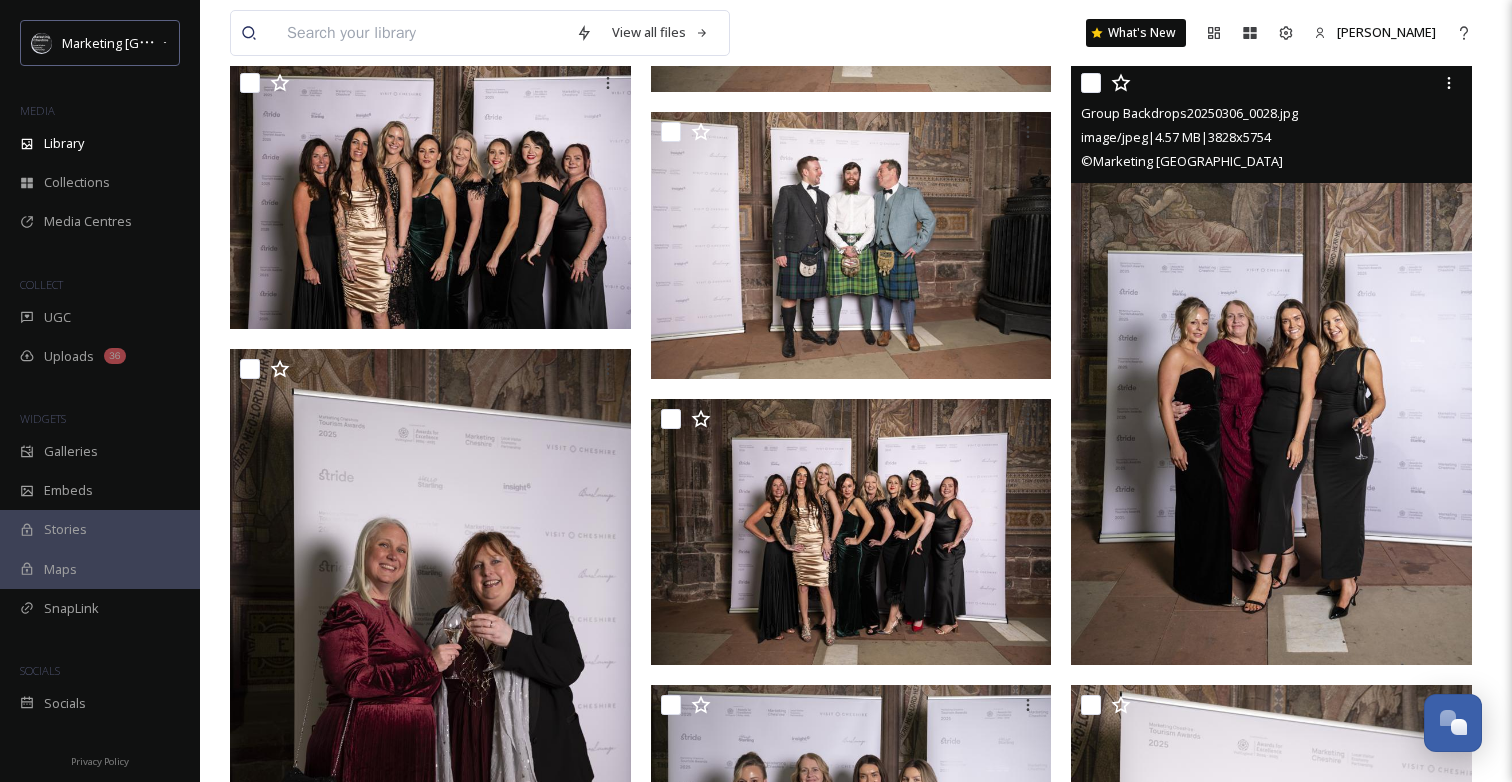 click at bounding box center (1271, 364) 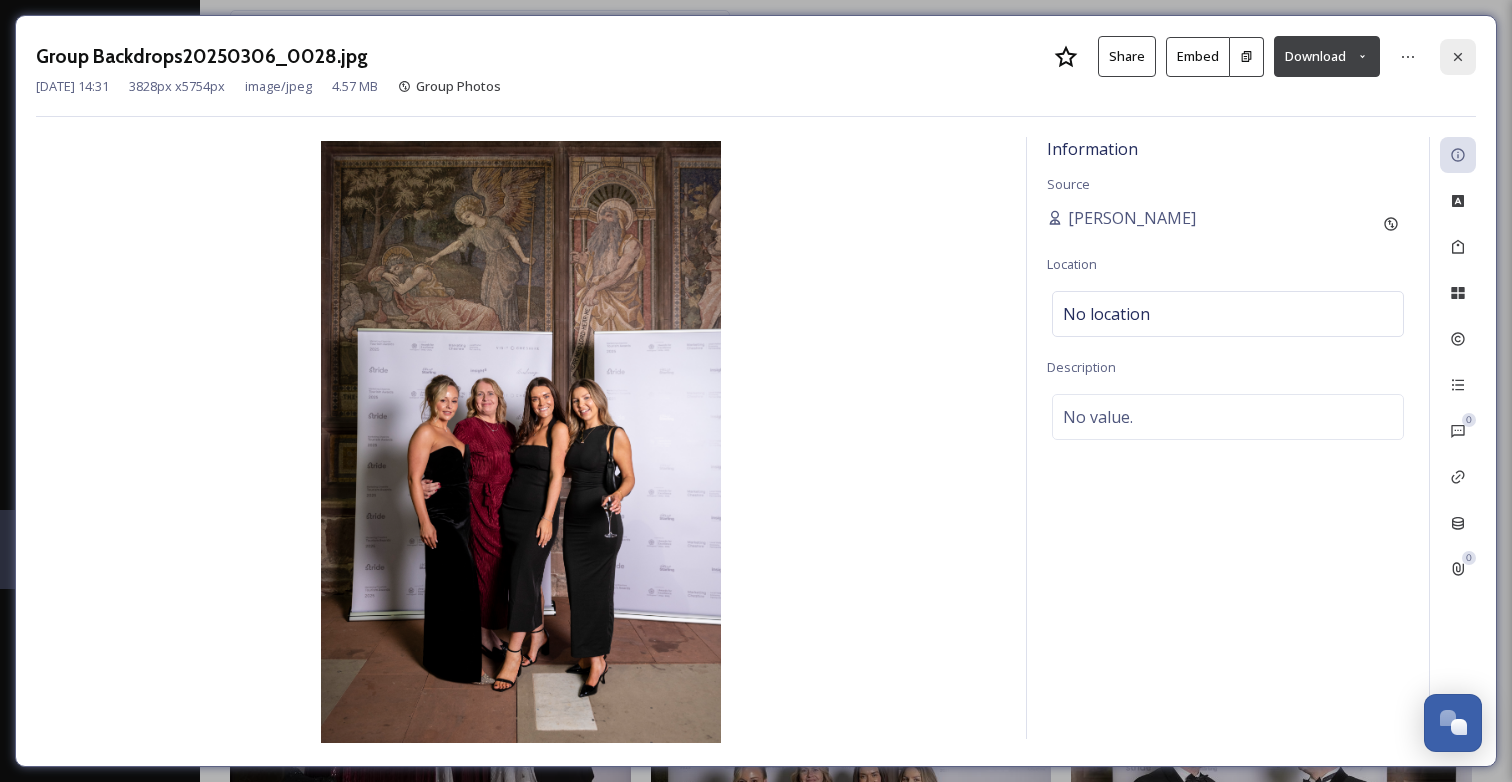 click 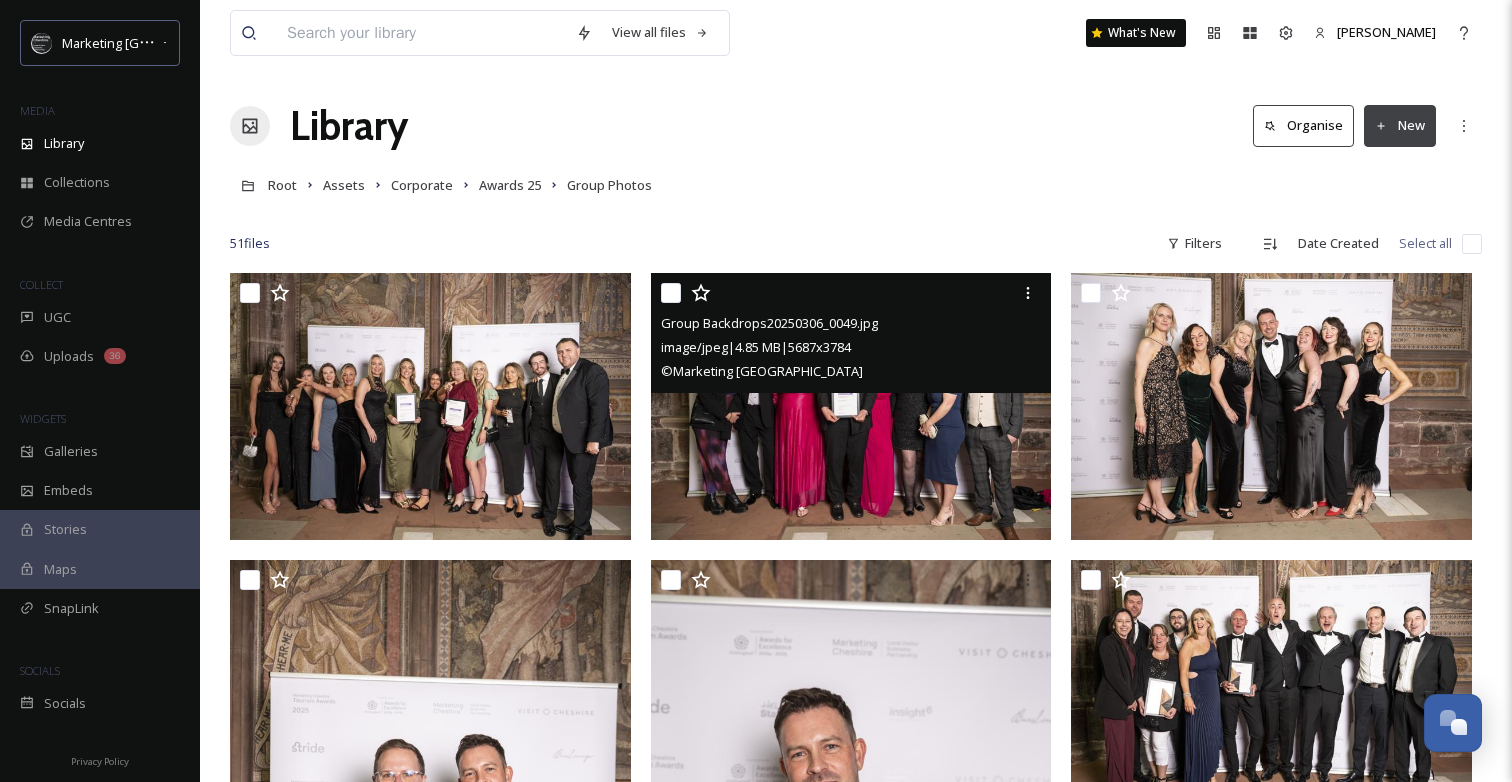 scroll, scrollTop: 0, scrollLeft: 0, axis: both 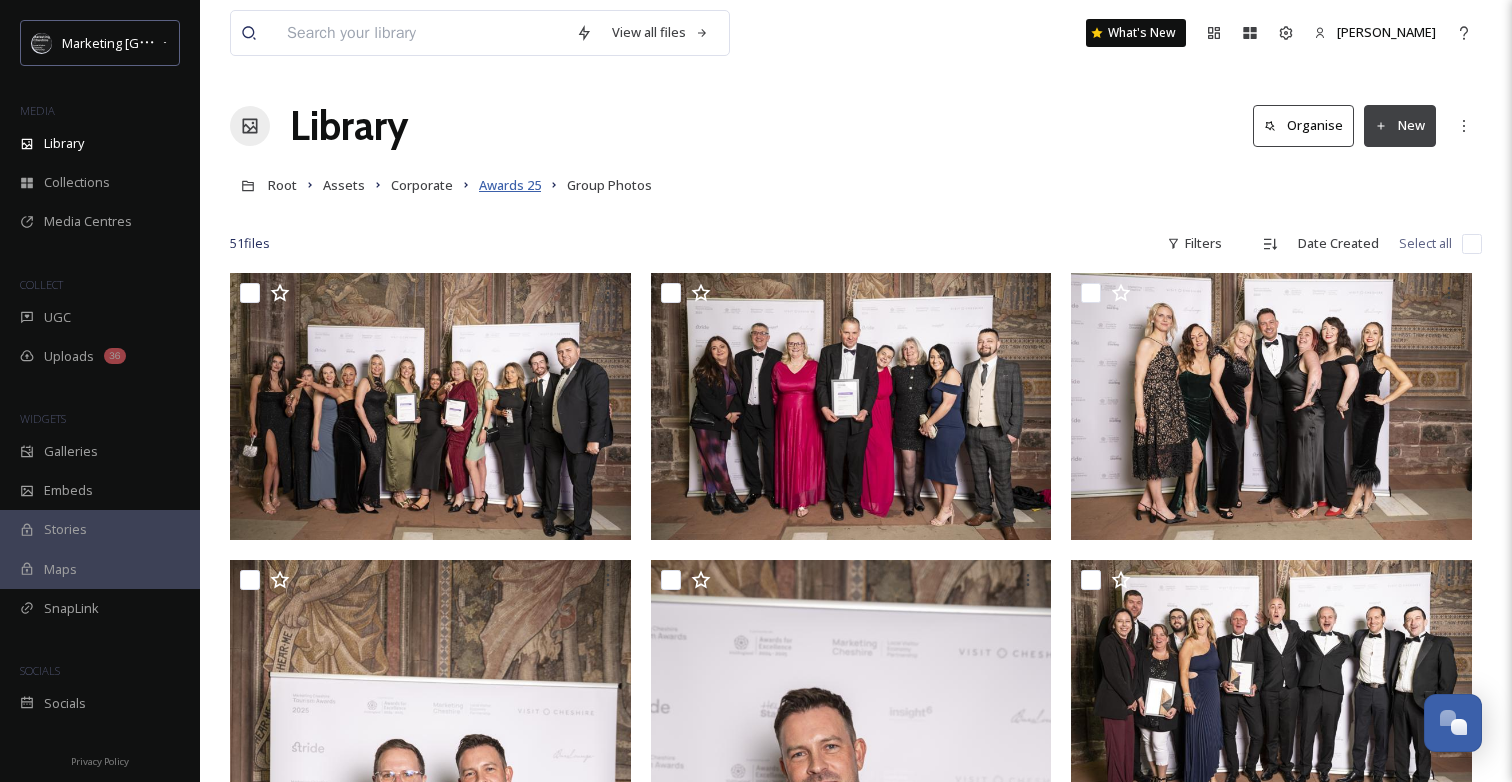 click on "Awards 25" at bounding box center [510, 185] 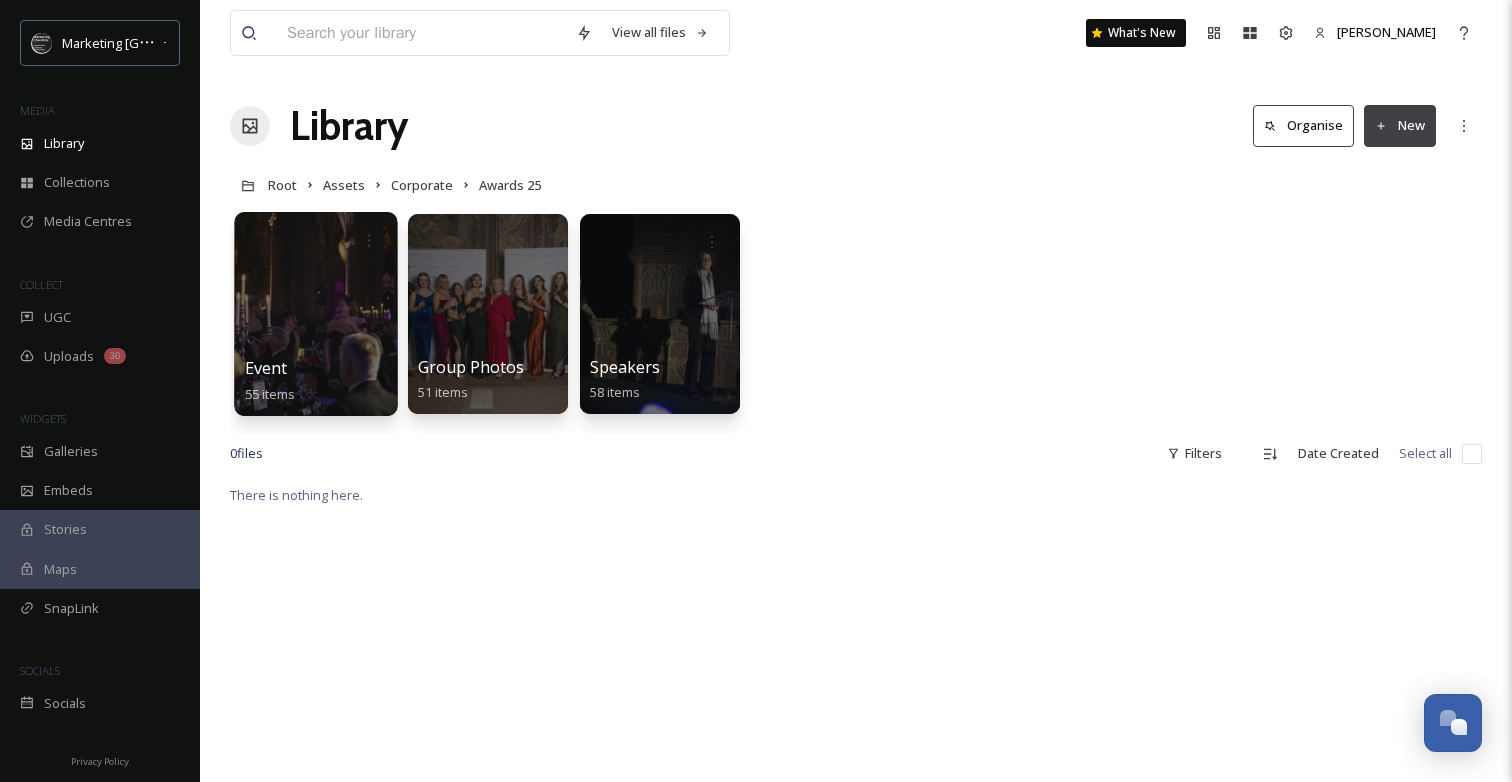 click on "Event 55   items" at bounding box center [316, 381] 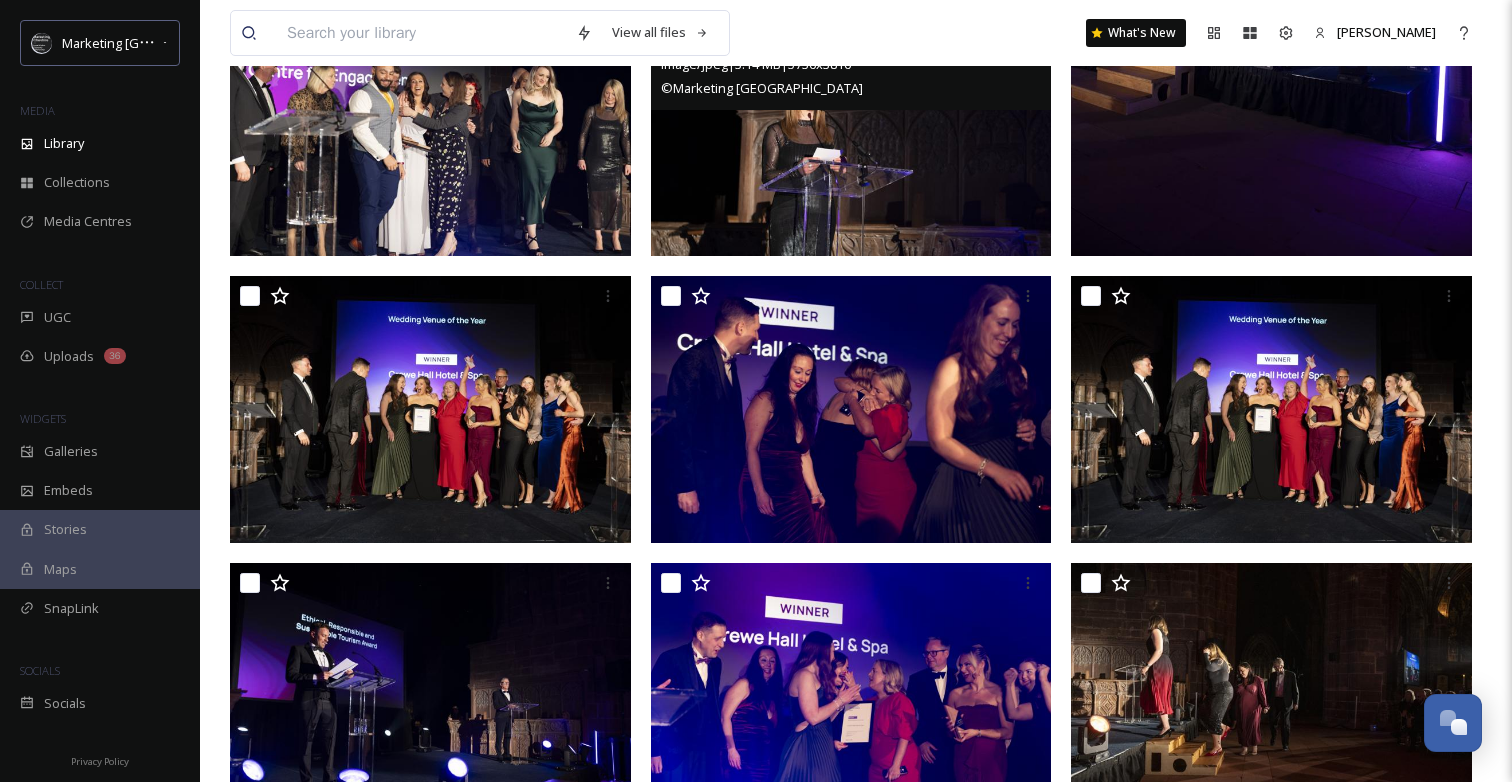 scroll, scrollTop: 1206, scrollLeft: 0, axis: vertical 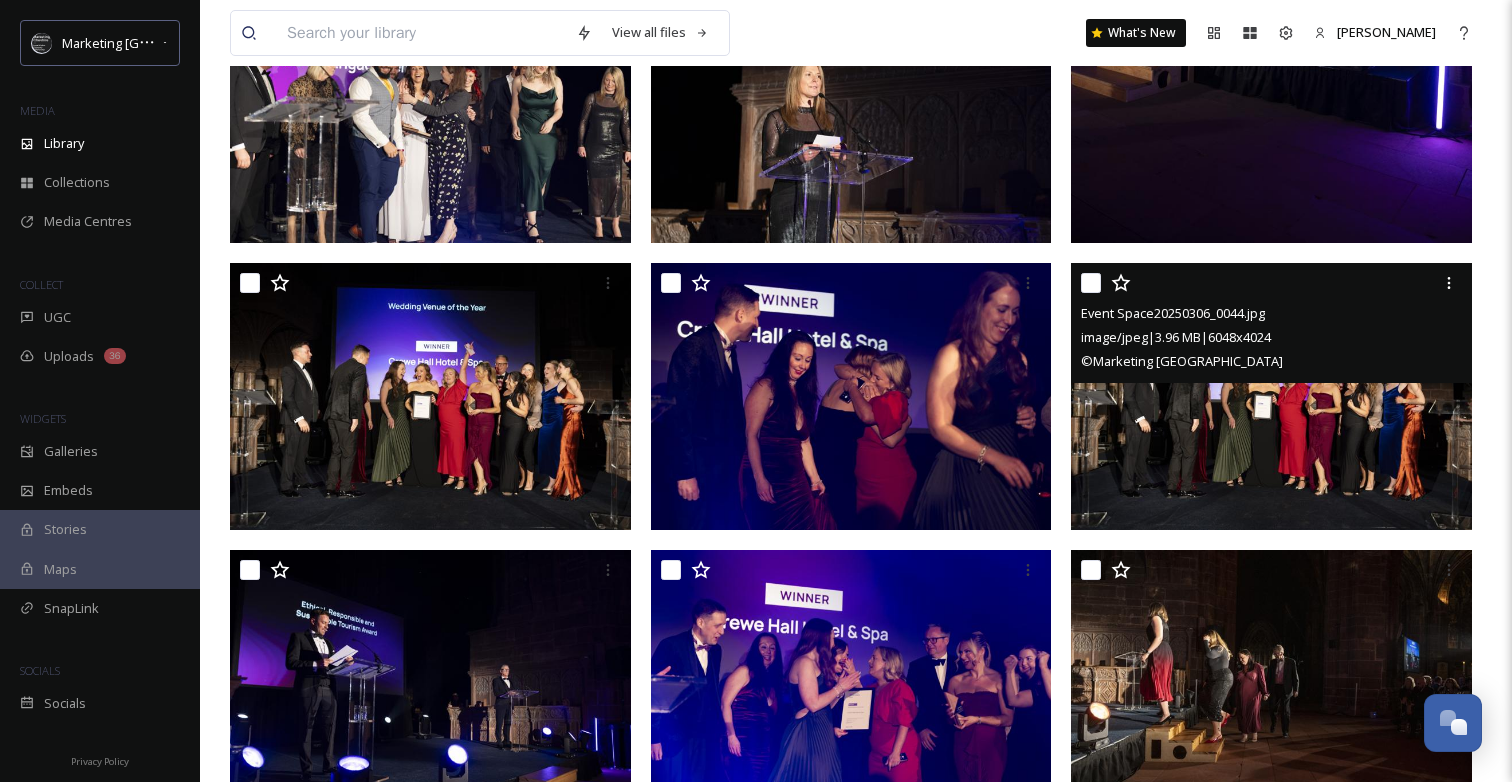 click at bounding box center [1271, 396] 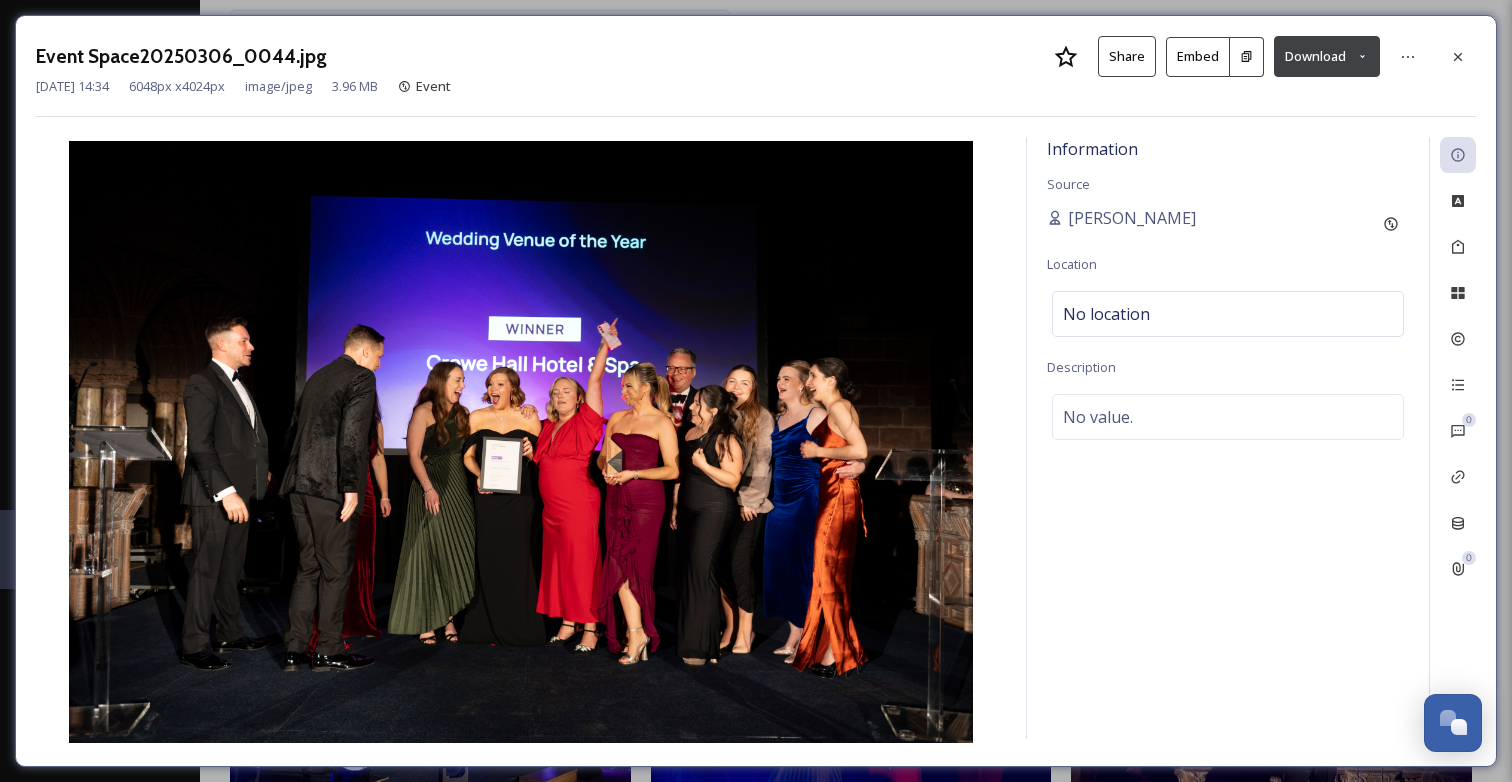 click on "Download" at bounding box center [1327, 56] 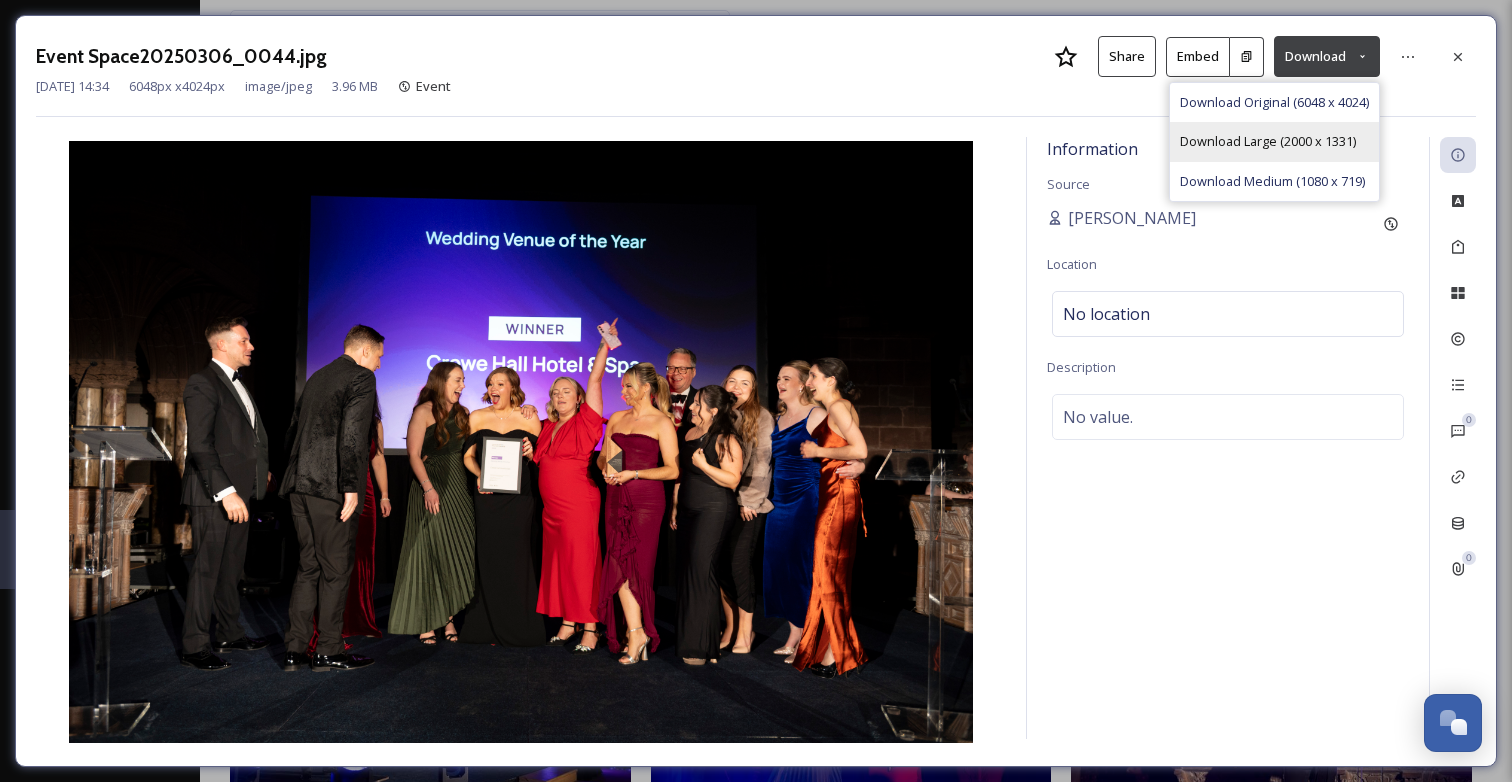 click on "Download Large (2000 x 1331)" at bounding box center [1268, 141] 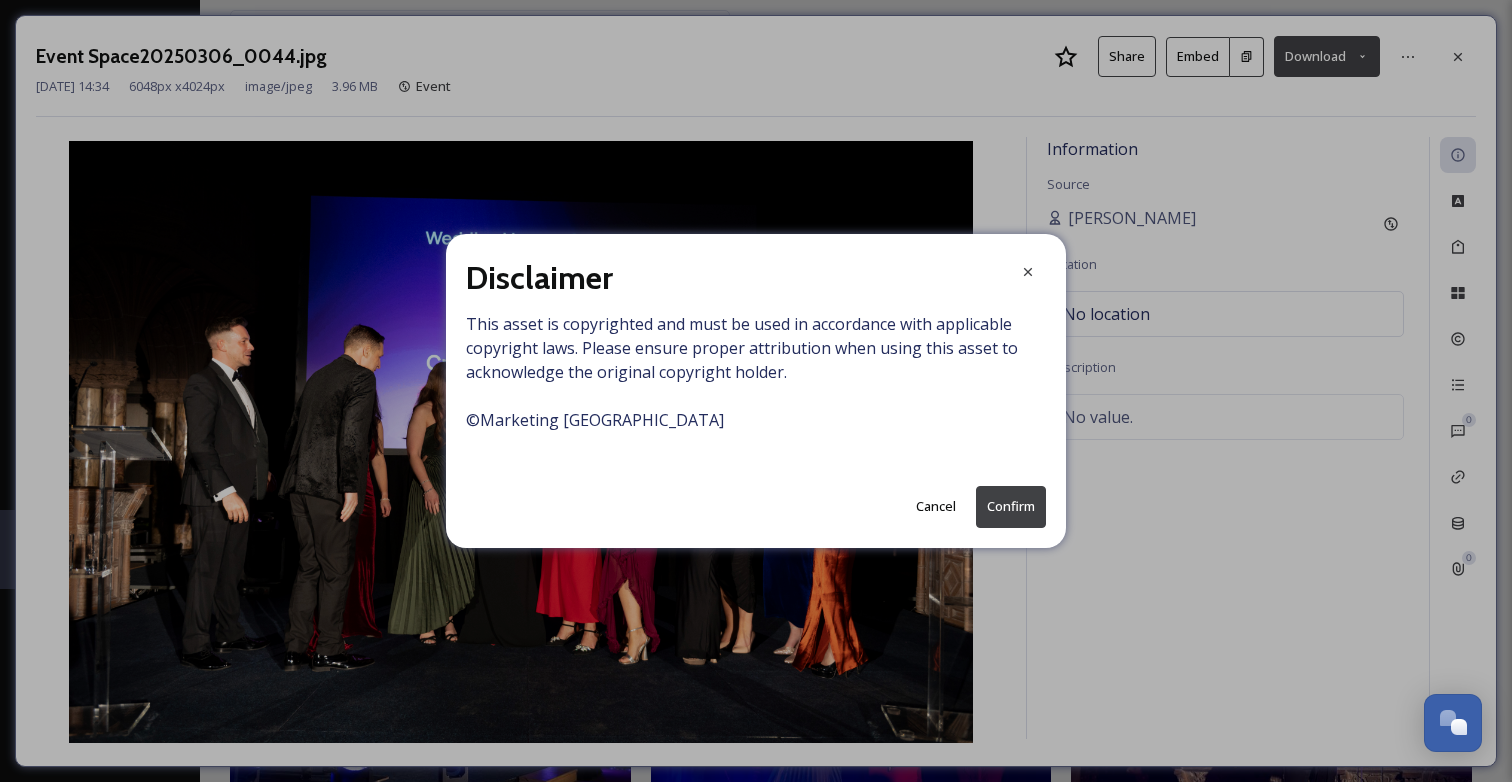click on "Confirm" at bounding box center [1011, 506] 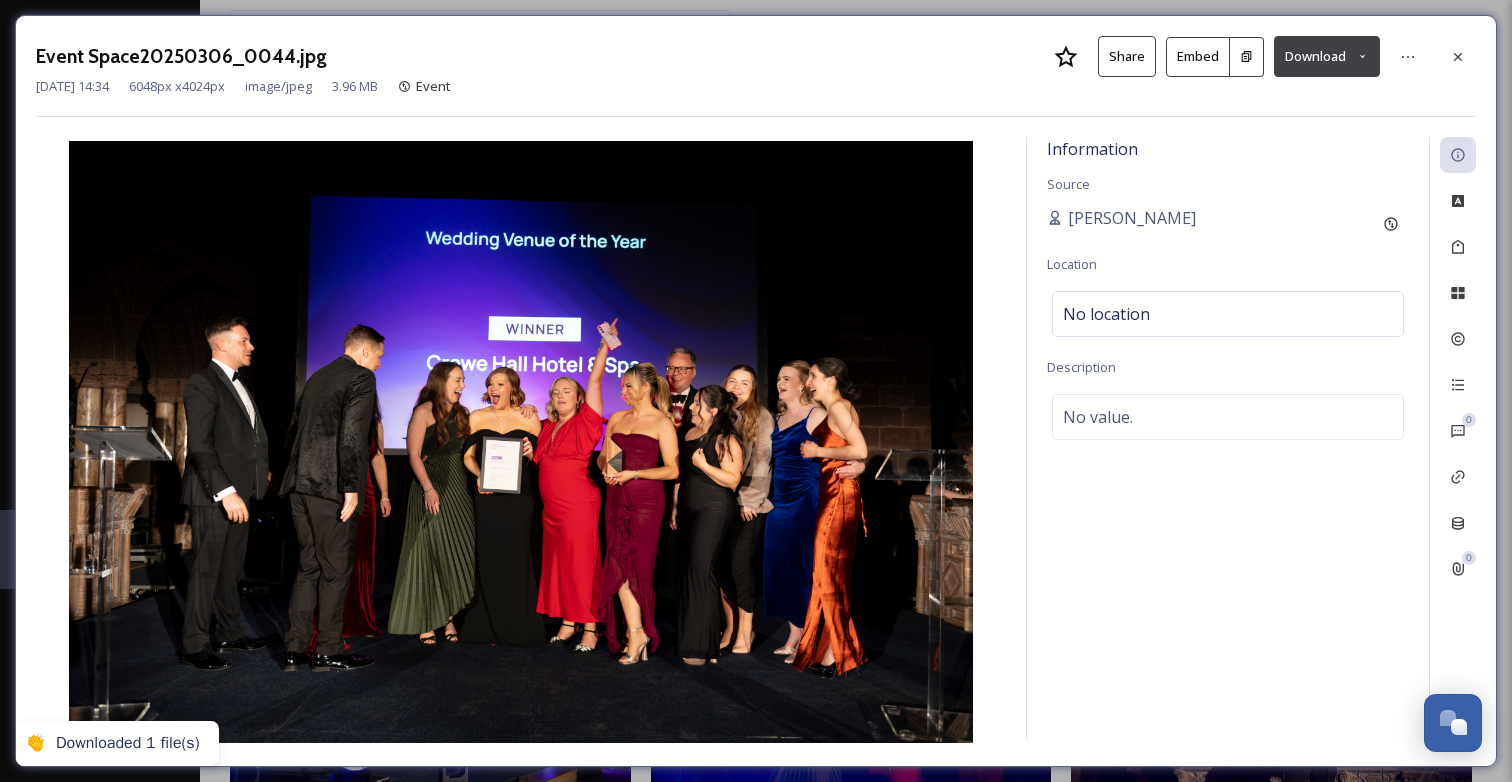 click 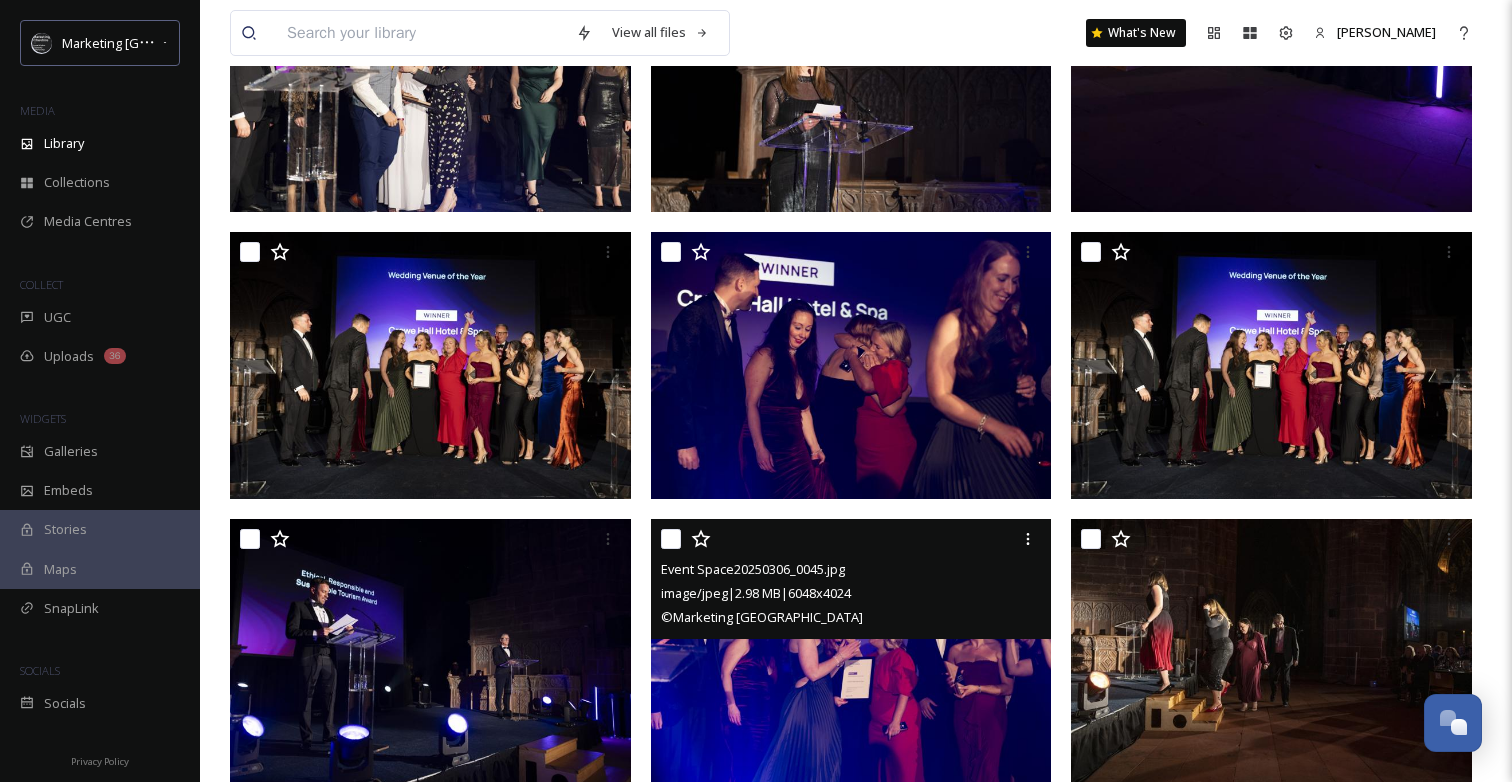 scroll, scrollTop: 1108, scrollLeft: 0, axis: vertical 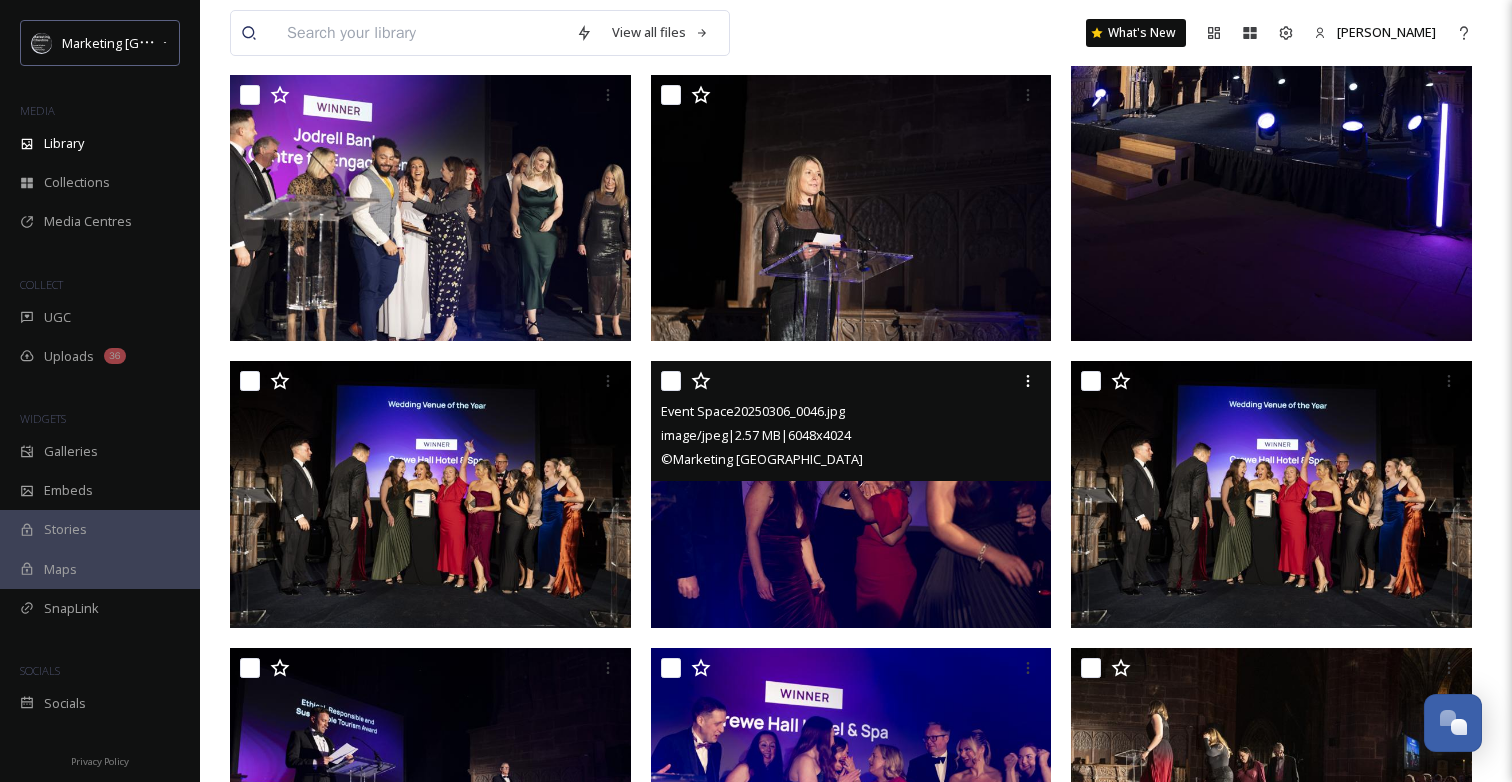 click at bounding box center [851, 494] 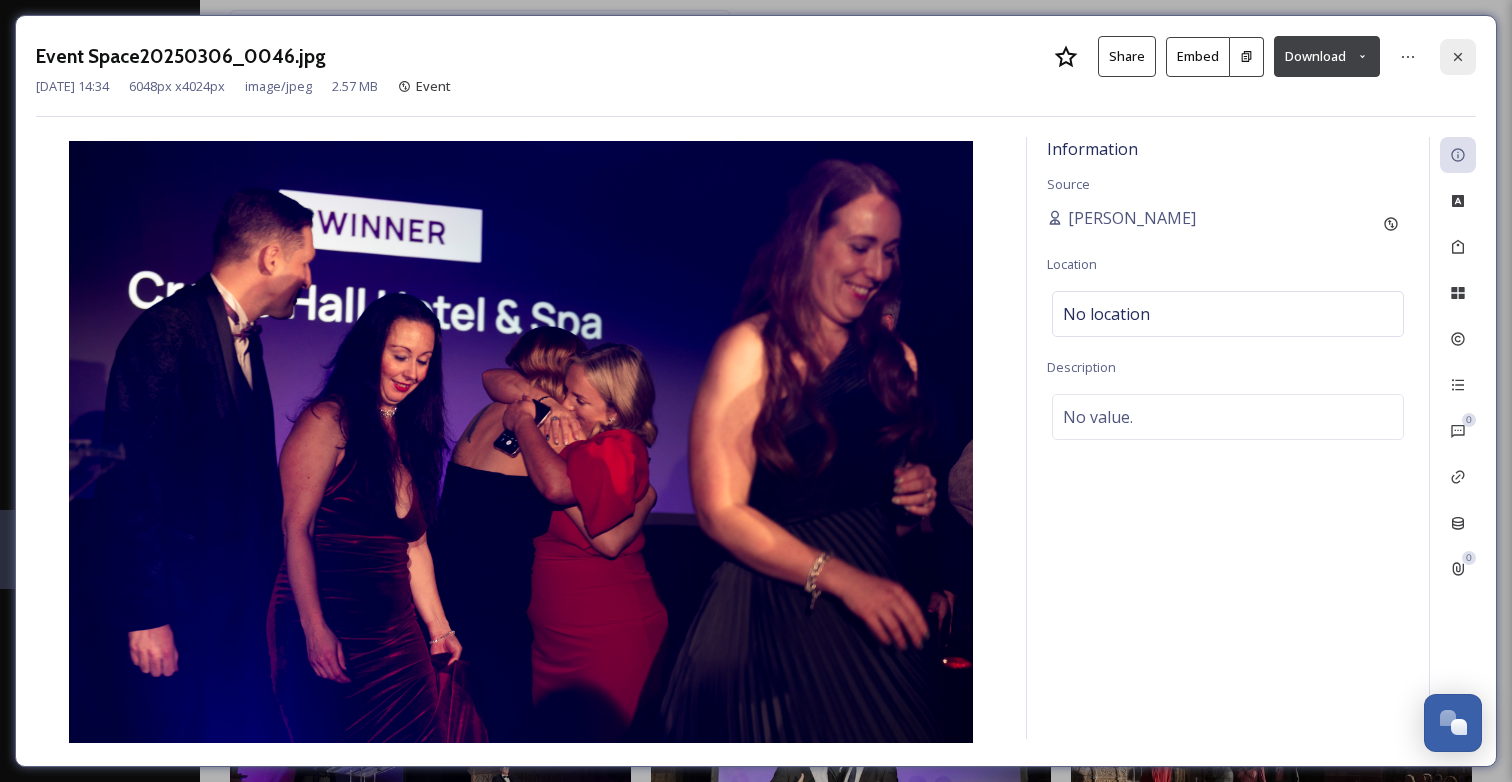click 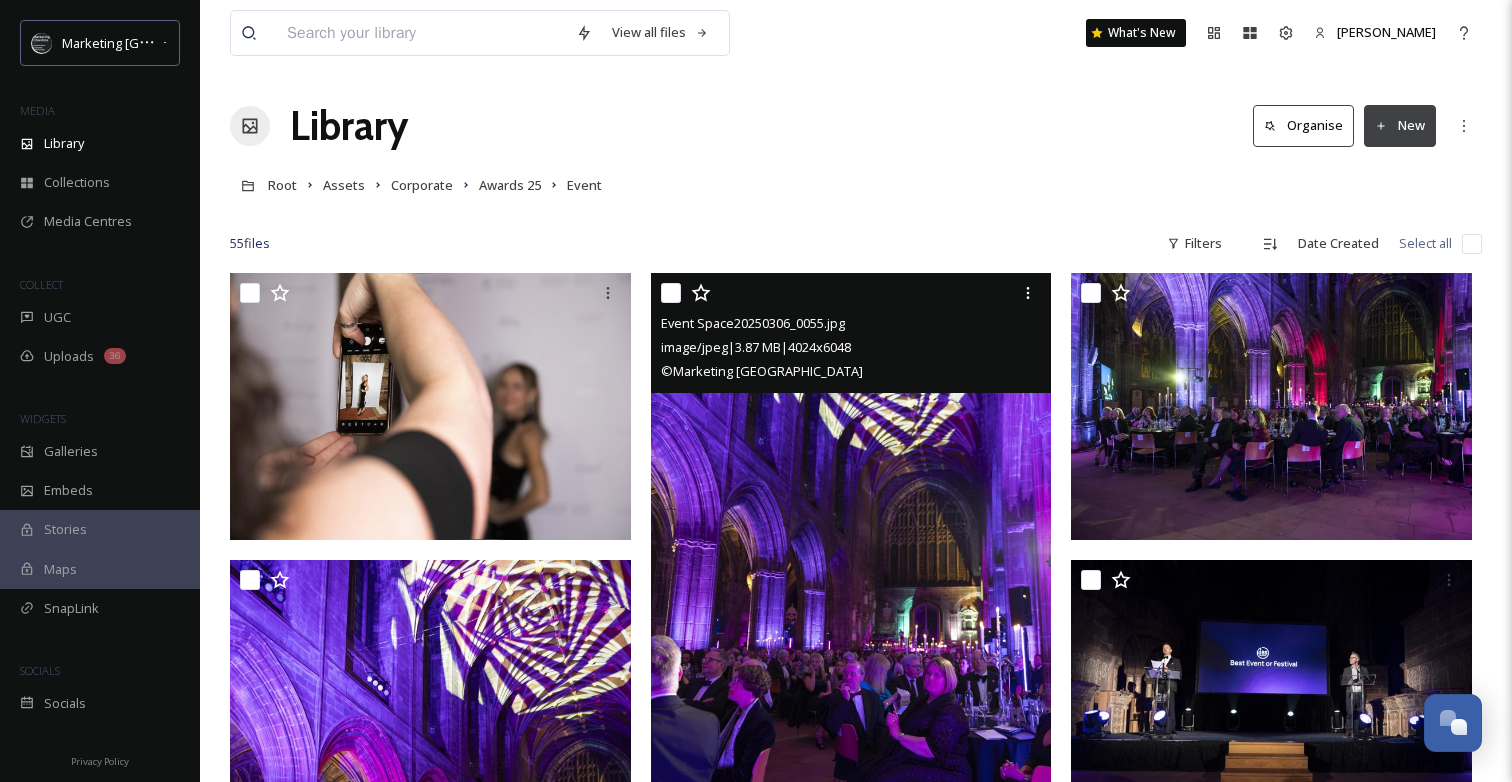 scroll, scrollTop: 0, scrollLeft: 0, axis: both 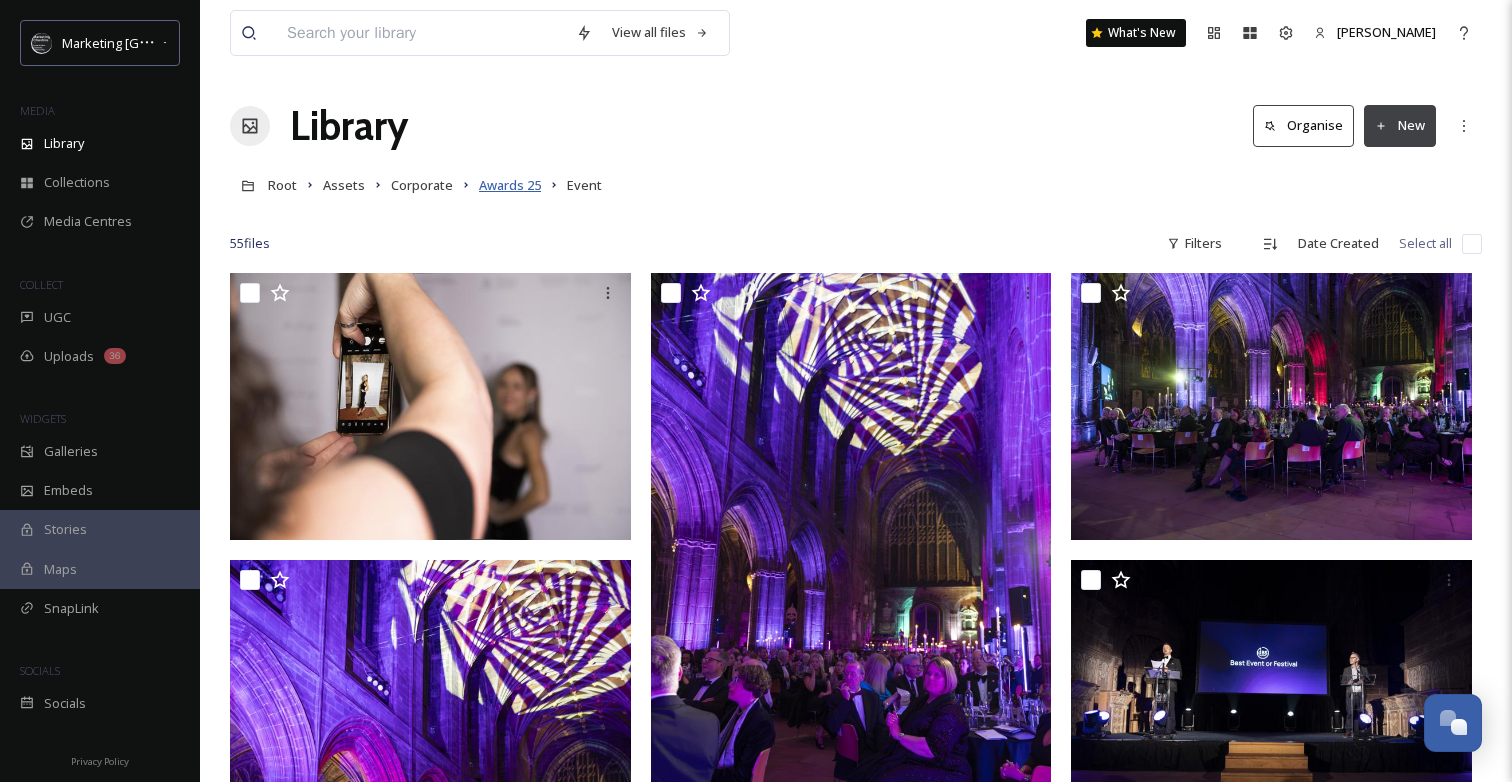 click on "Awards 25" at bounding box center [510, 185] 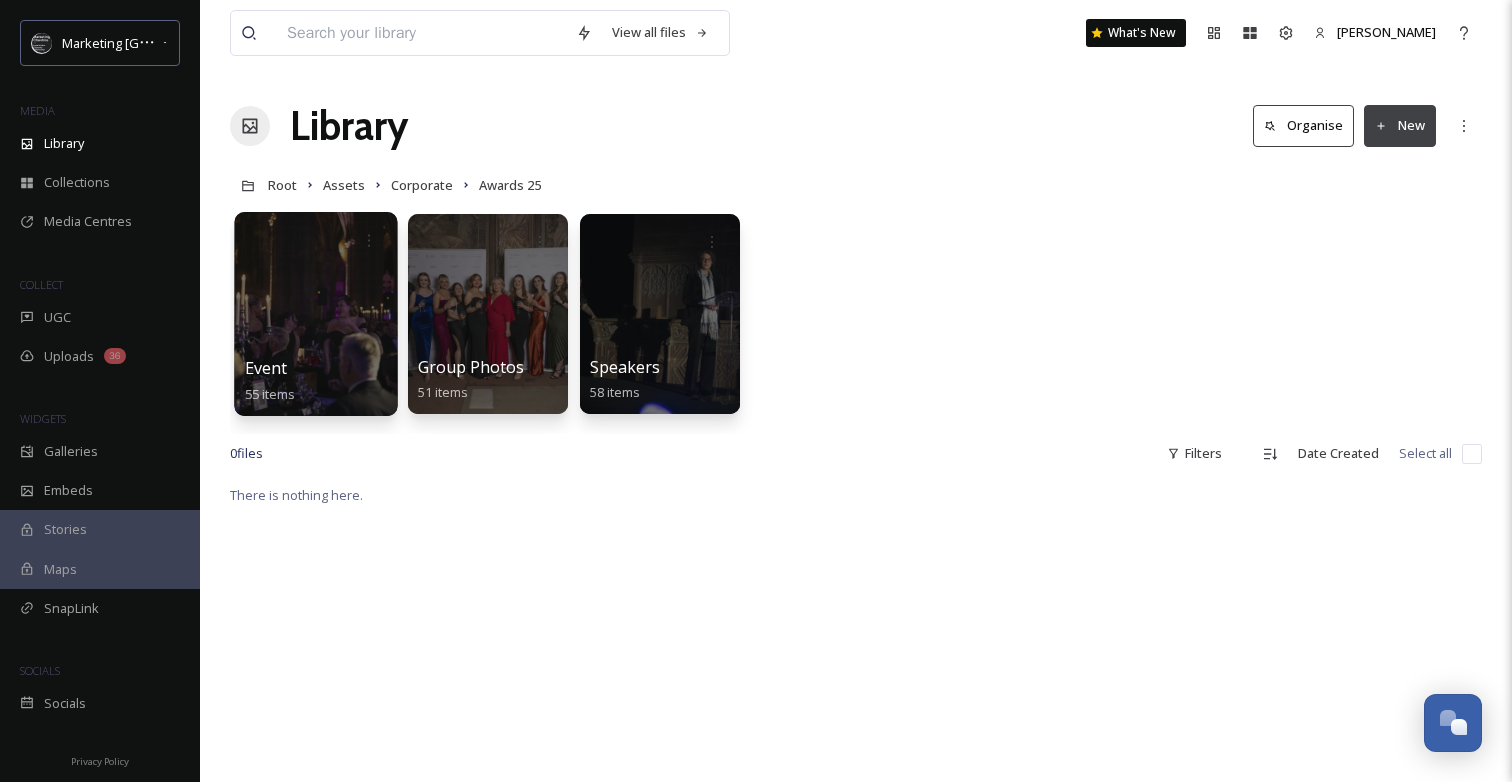 click at bounding box center [315, 314] 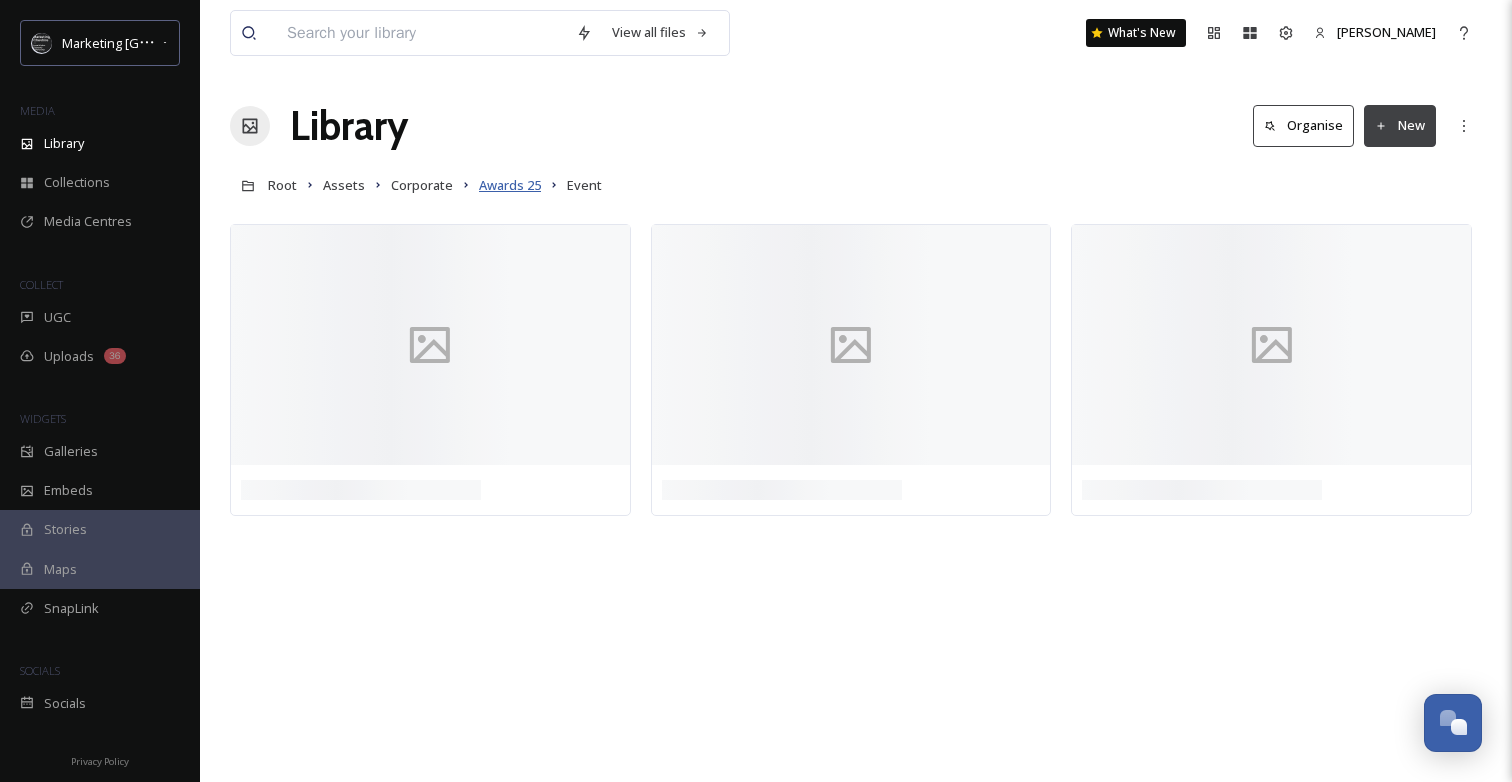 click on "Awards 25" at bounding box center (510, 185) 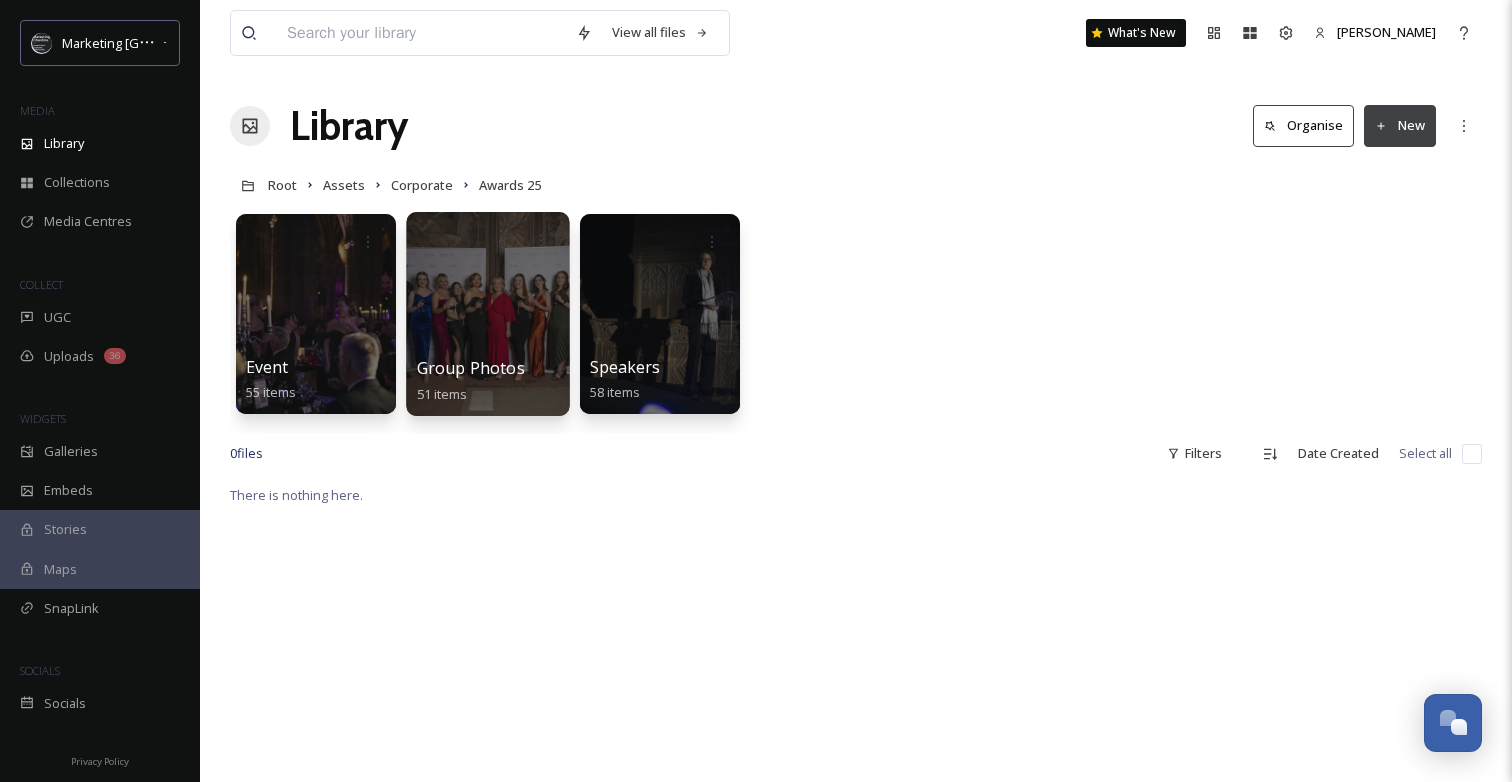 click at bounding box center (487, 314) 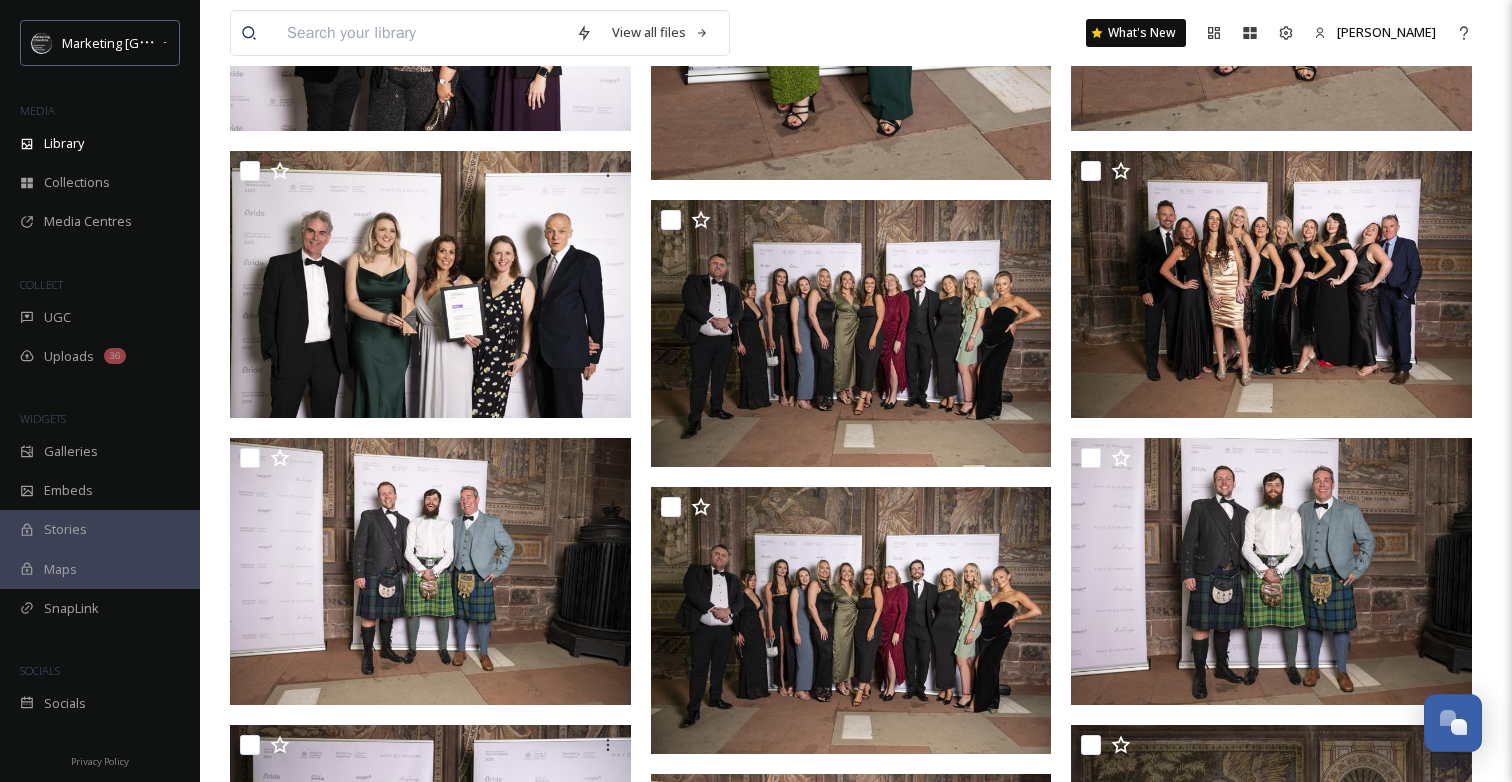 scroll, scrollTop: 1919, scrollLeft: 0, axis: vertical 